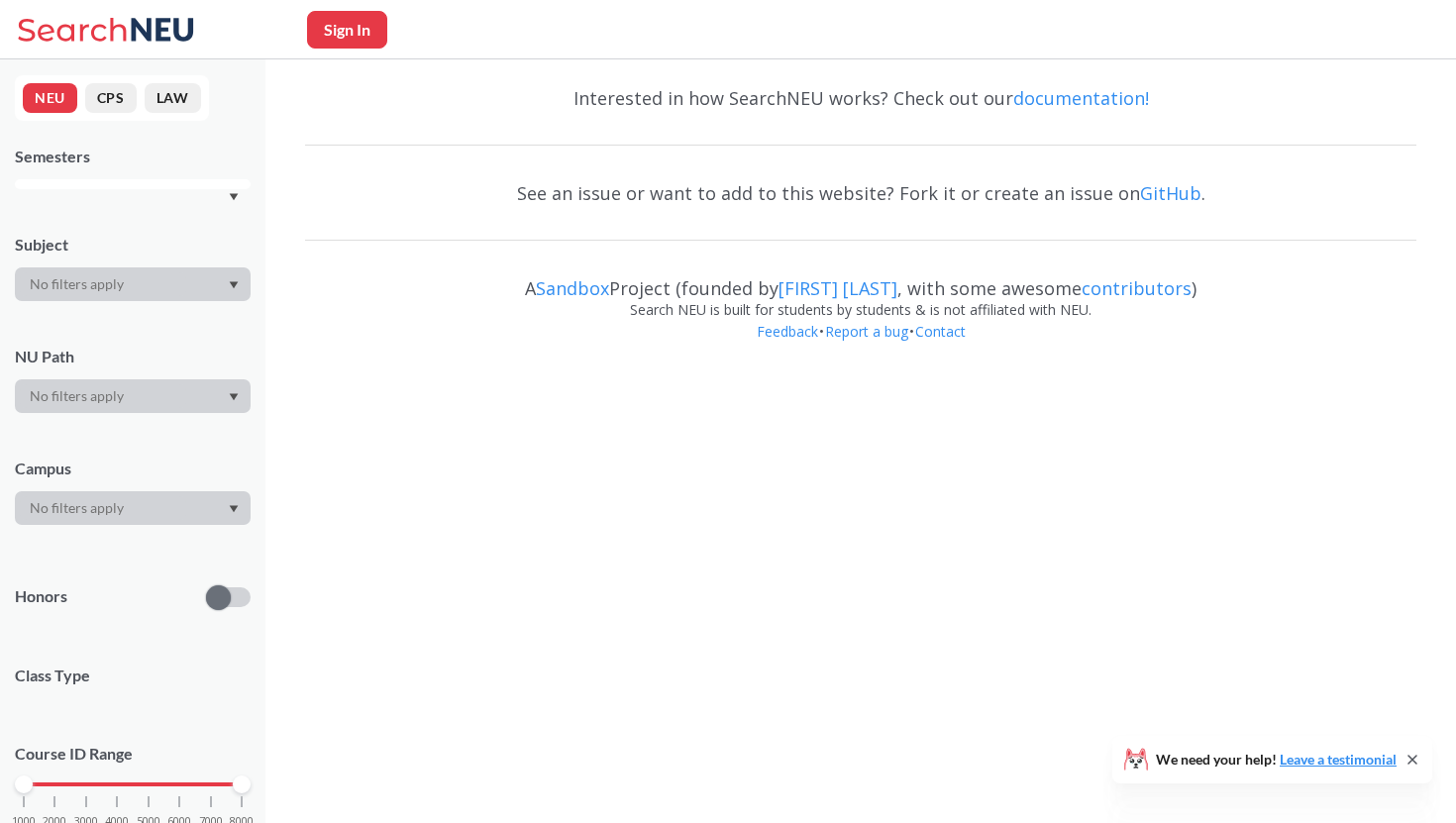 scroll, scrollTop: 0, scrollLeft: 0, axis: both 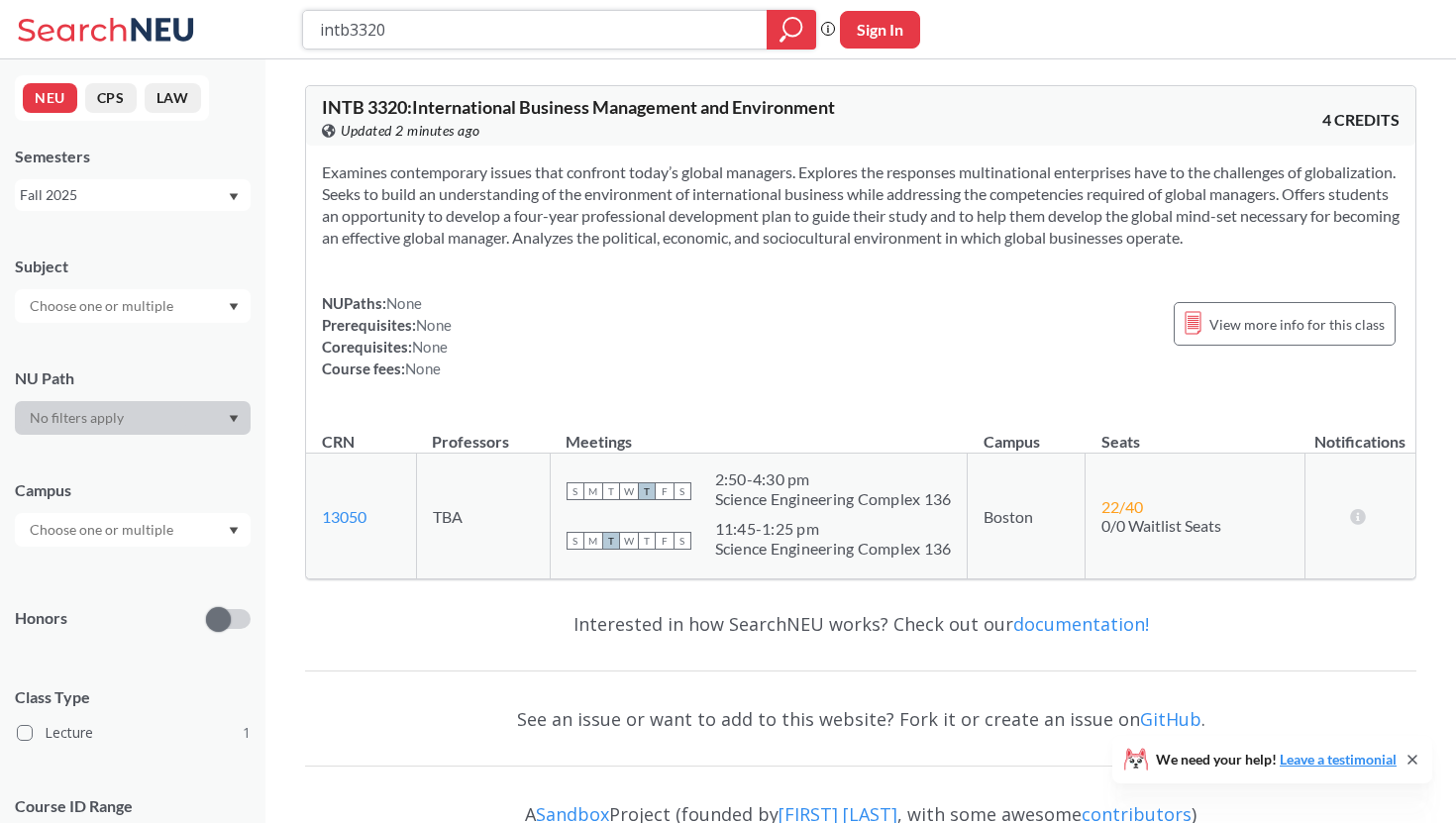 drag, startPoint x: 477, startPoint y: 37, endPoint x: 295, endPoint y: 35, distance: 182.01099 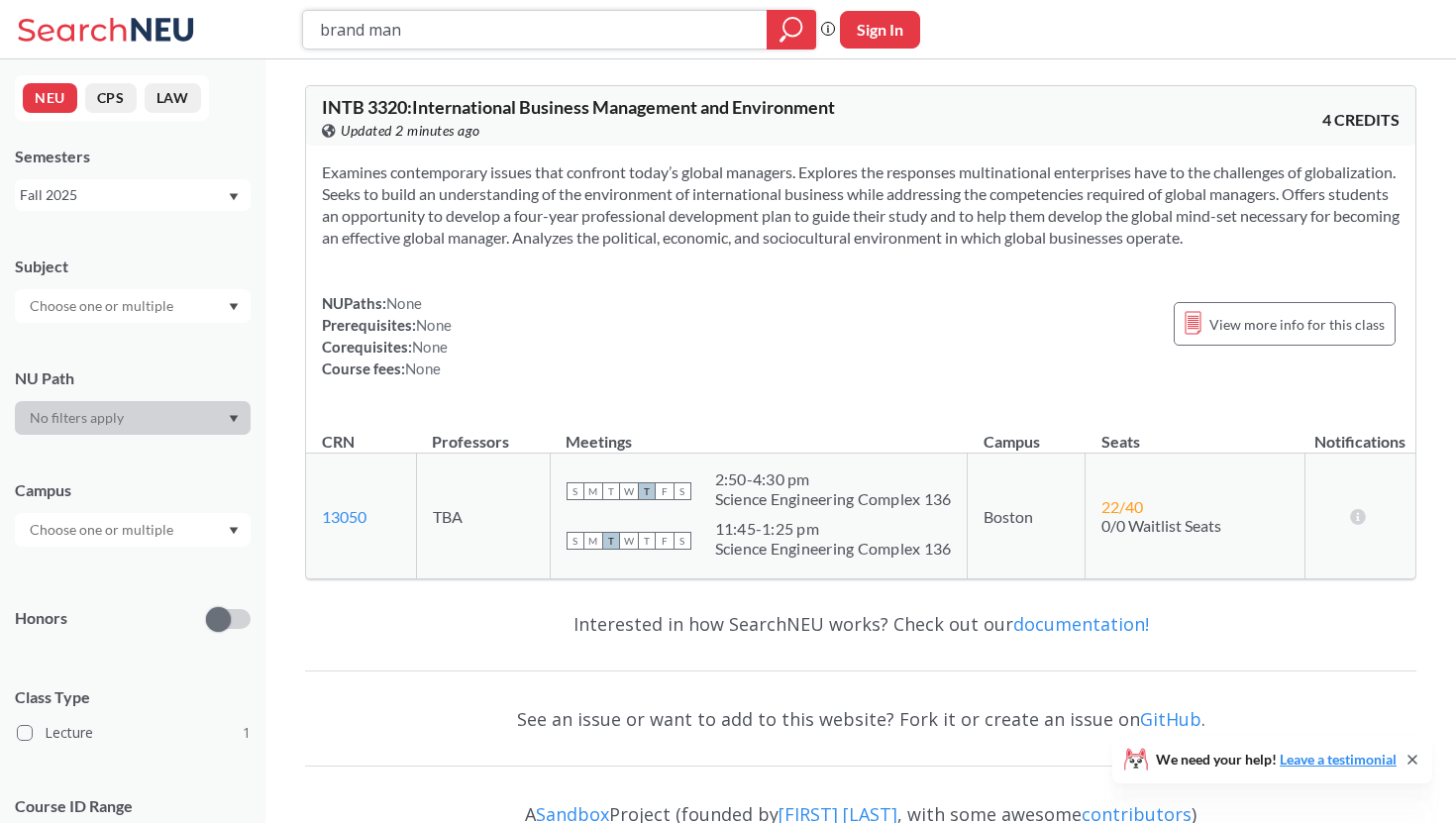 type on "brand mana" 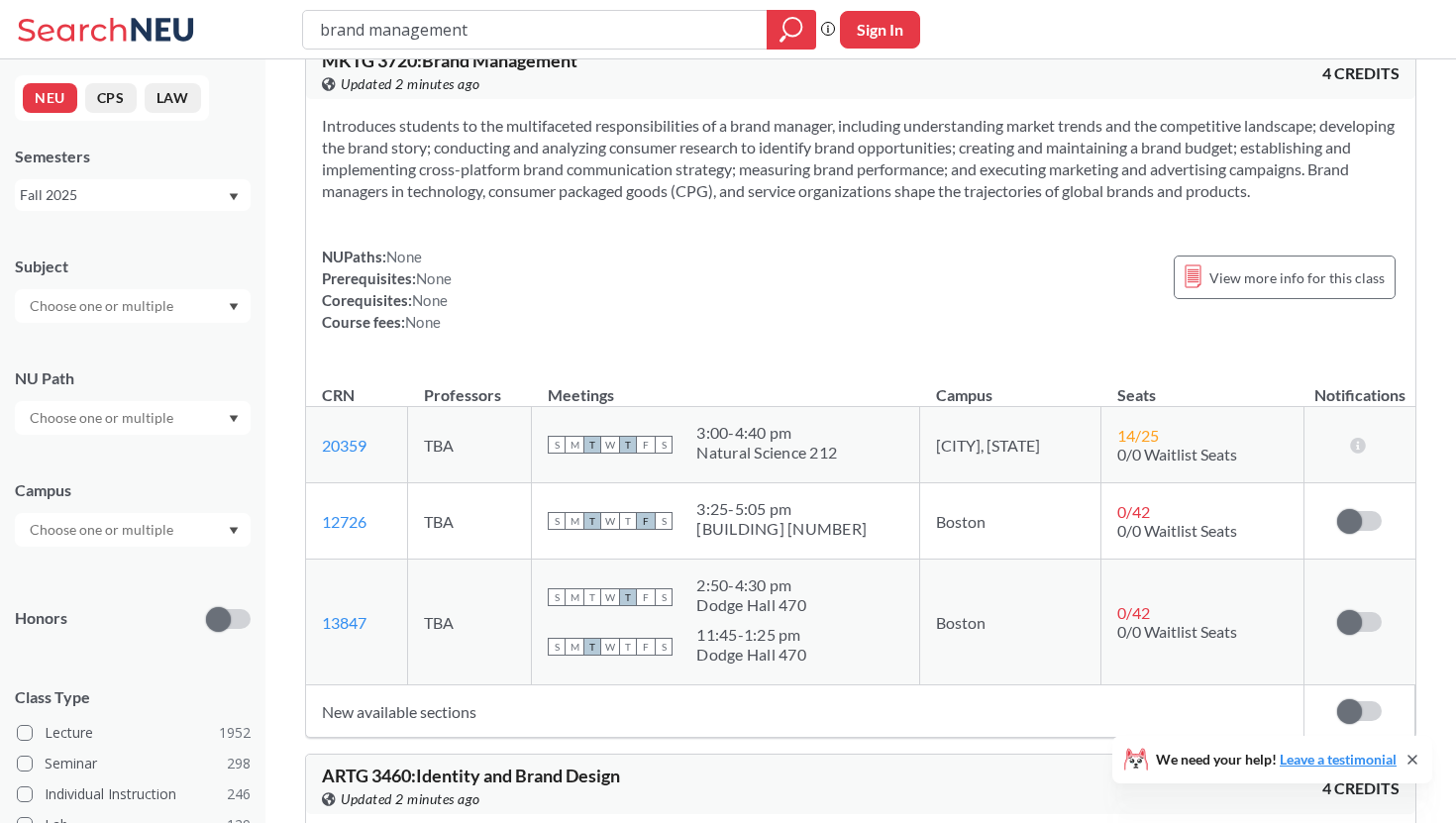 scroll, scrollTop: 45, scrollLeft: 0, axis: vertical 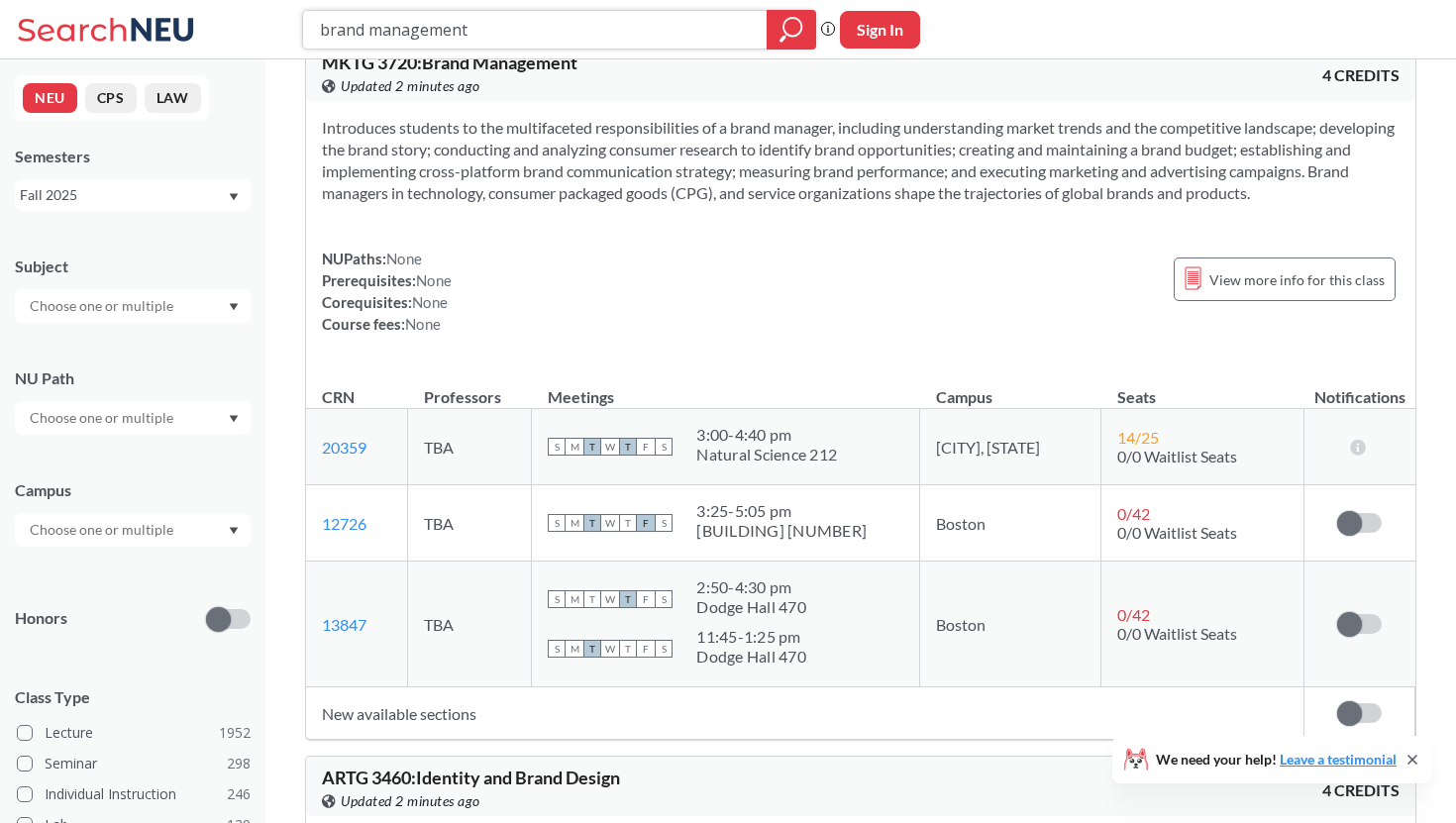 drag, startPoint x: 518, startPoint y: 29, endPoint x: 204, endPoint y: 27, distance: 314.00637 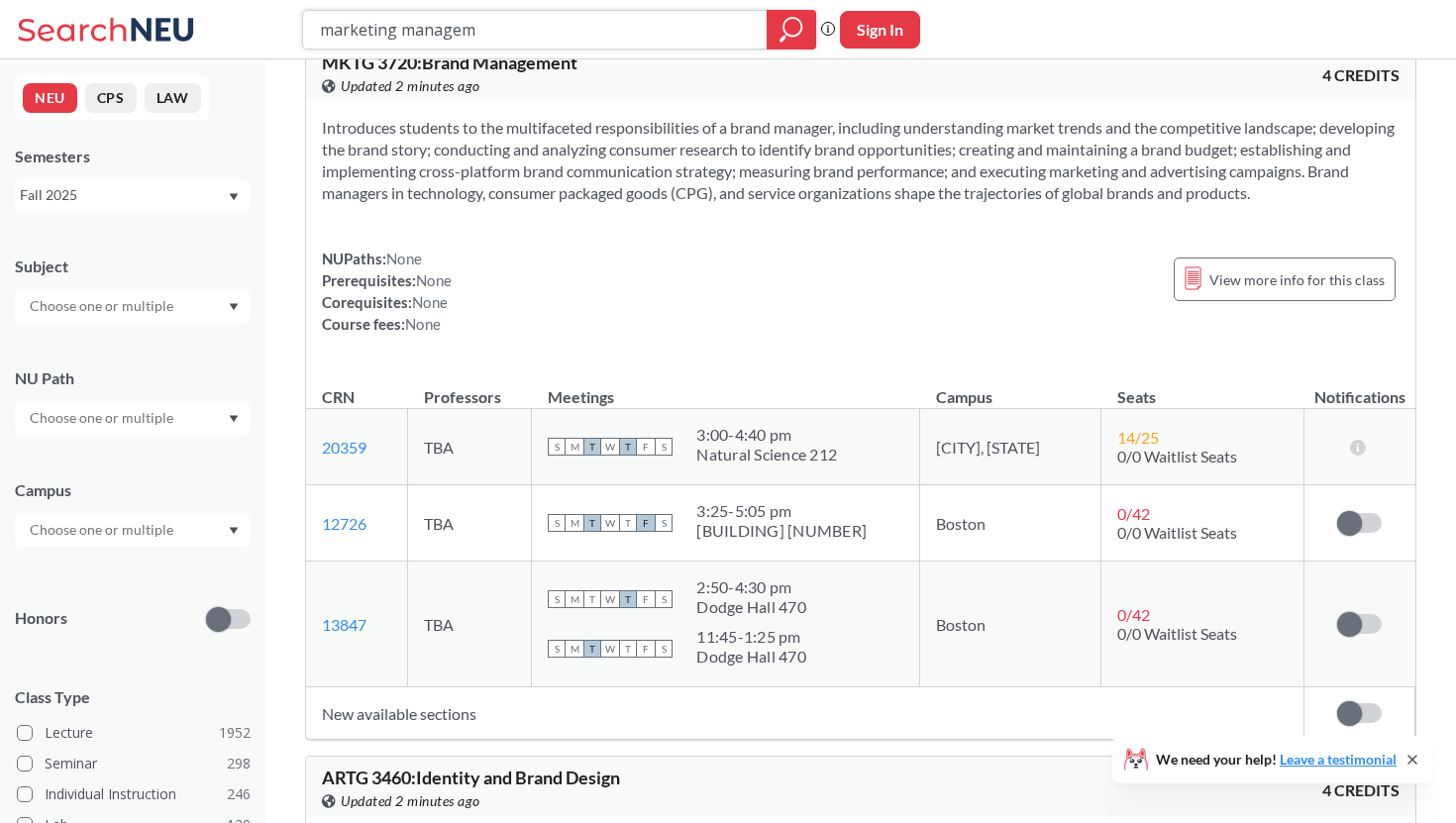 type on "marketing manageme" 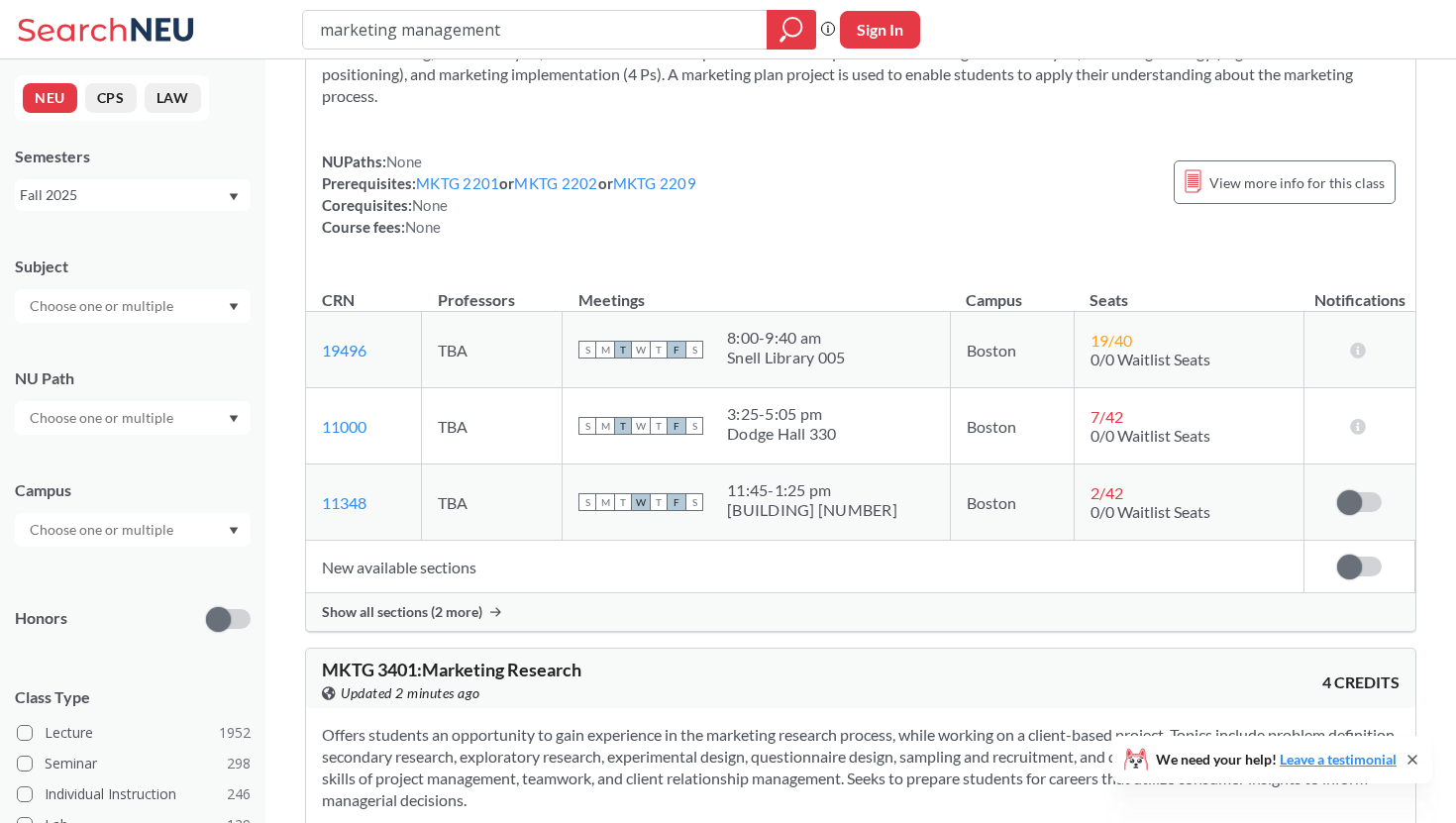 scroll, scrollTop: 185, scrollLeft: 0, axis: vertical 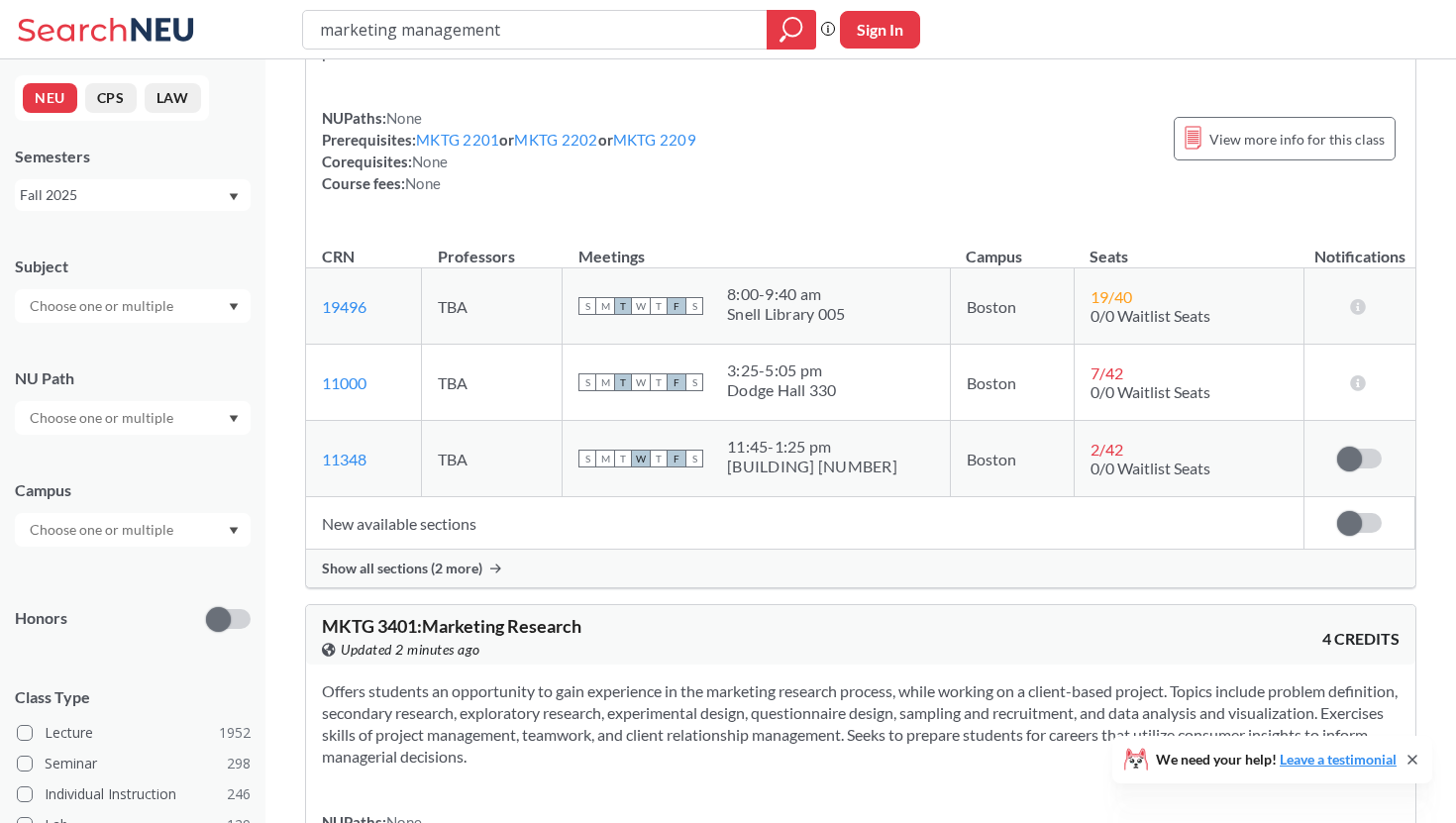 click on "Show all sections (2 more)" at bounding box center (402, 568) 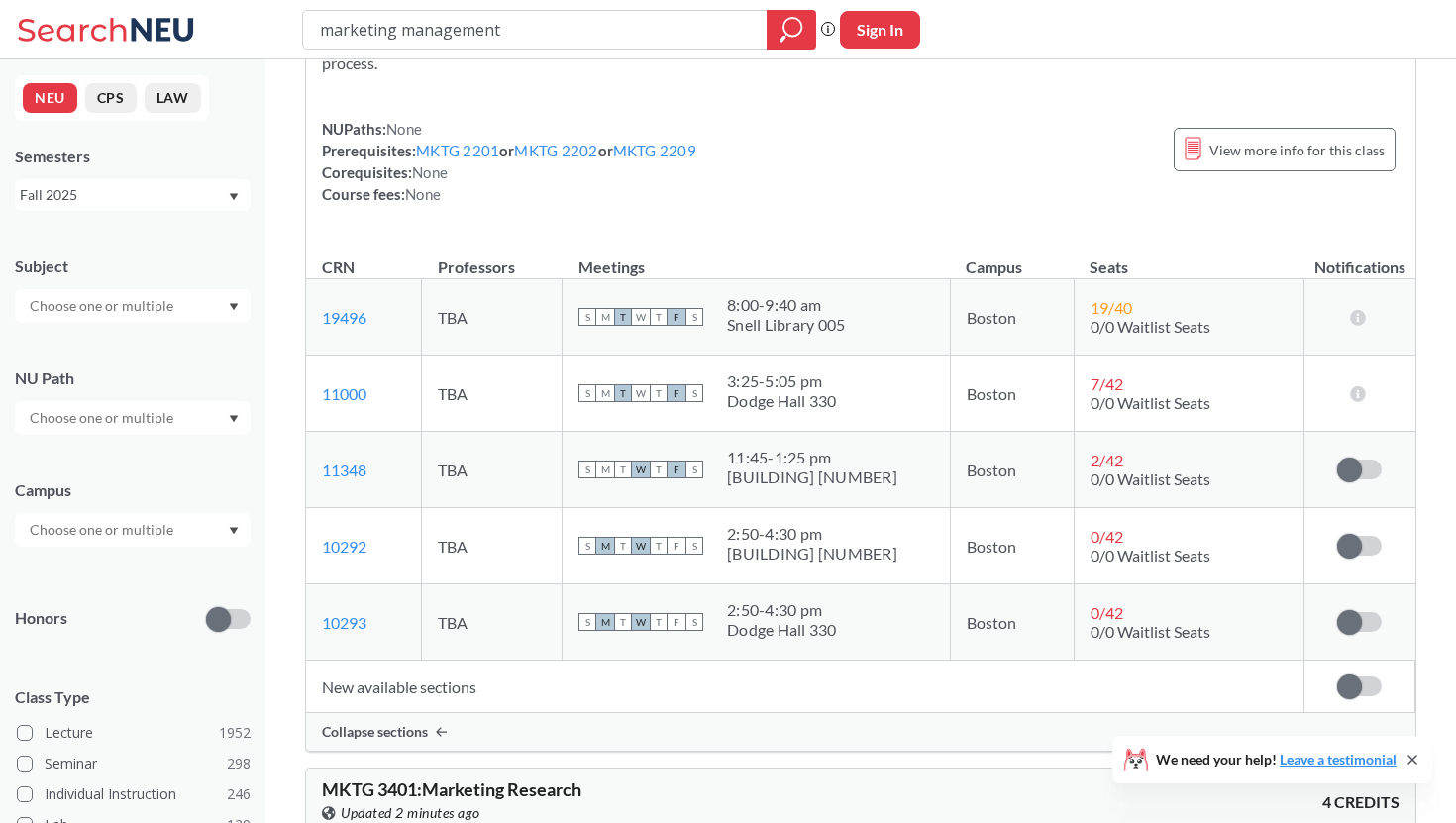 scroll, scrollTop: 156, scrollLeft: 0, axis: vertical 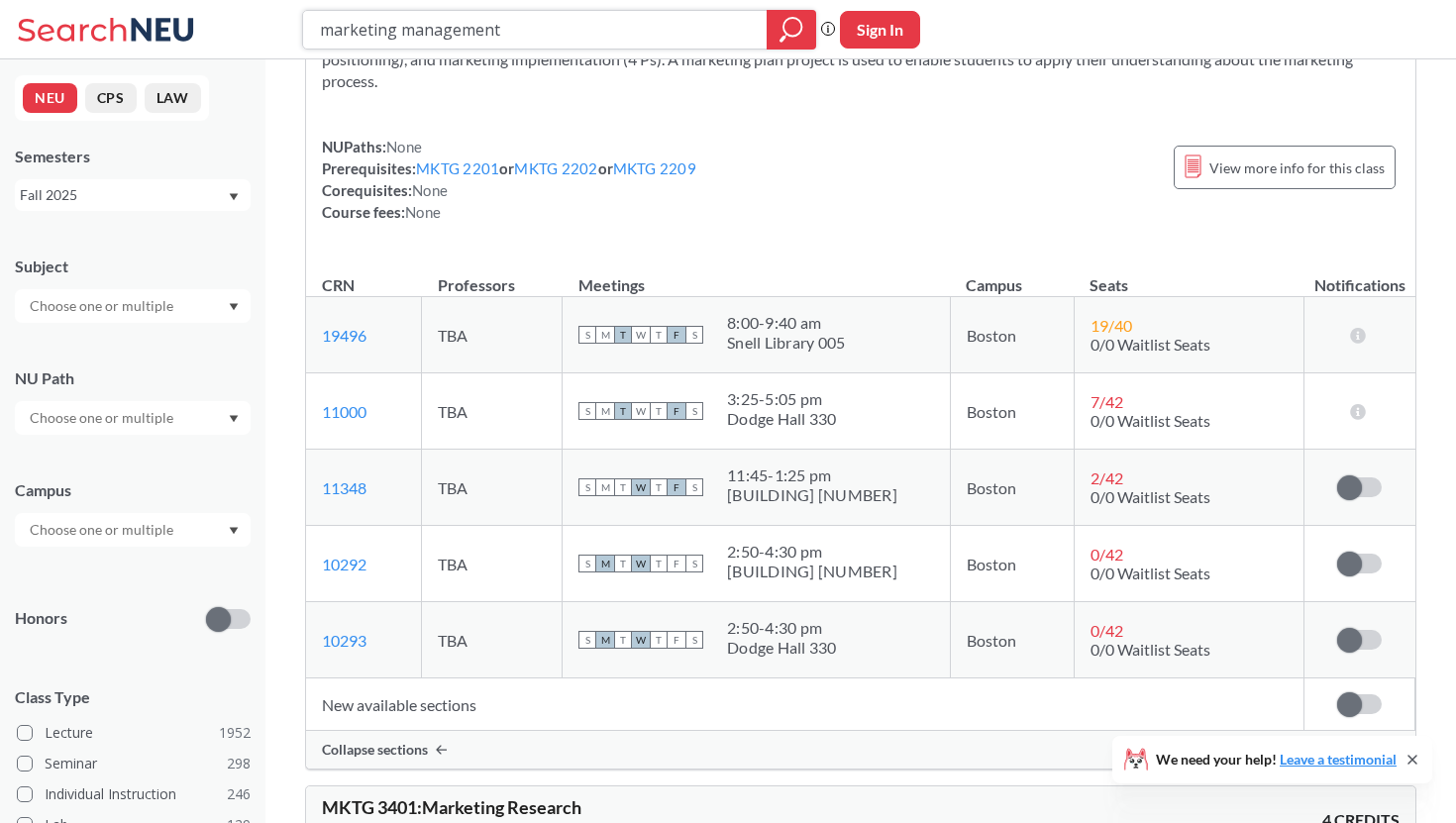 drag, startPoint x: 527, startPoint y: 40, endPoint x: 238, endPoint y: 37, distance: 289.0156 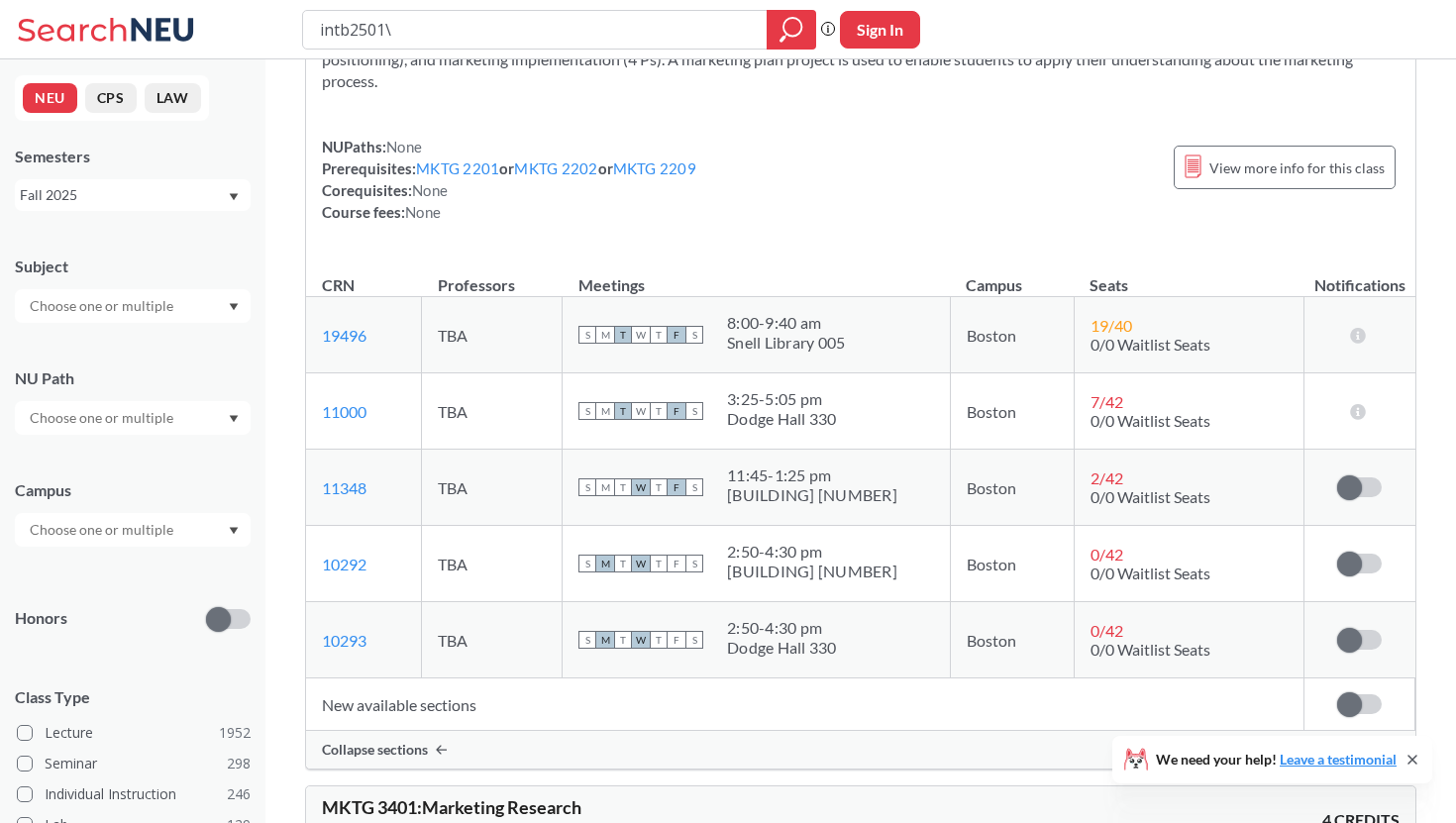 scroll, scrollTop: 0, scrollLeft: 0, axis: both 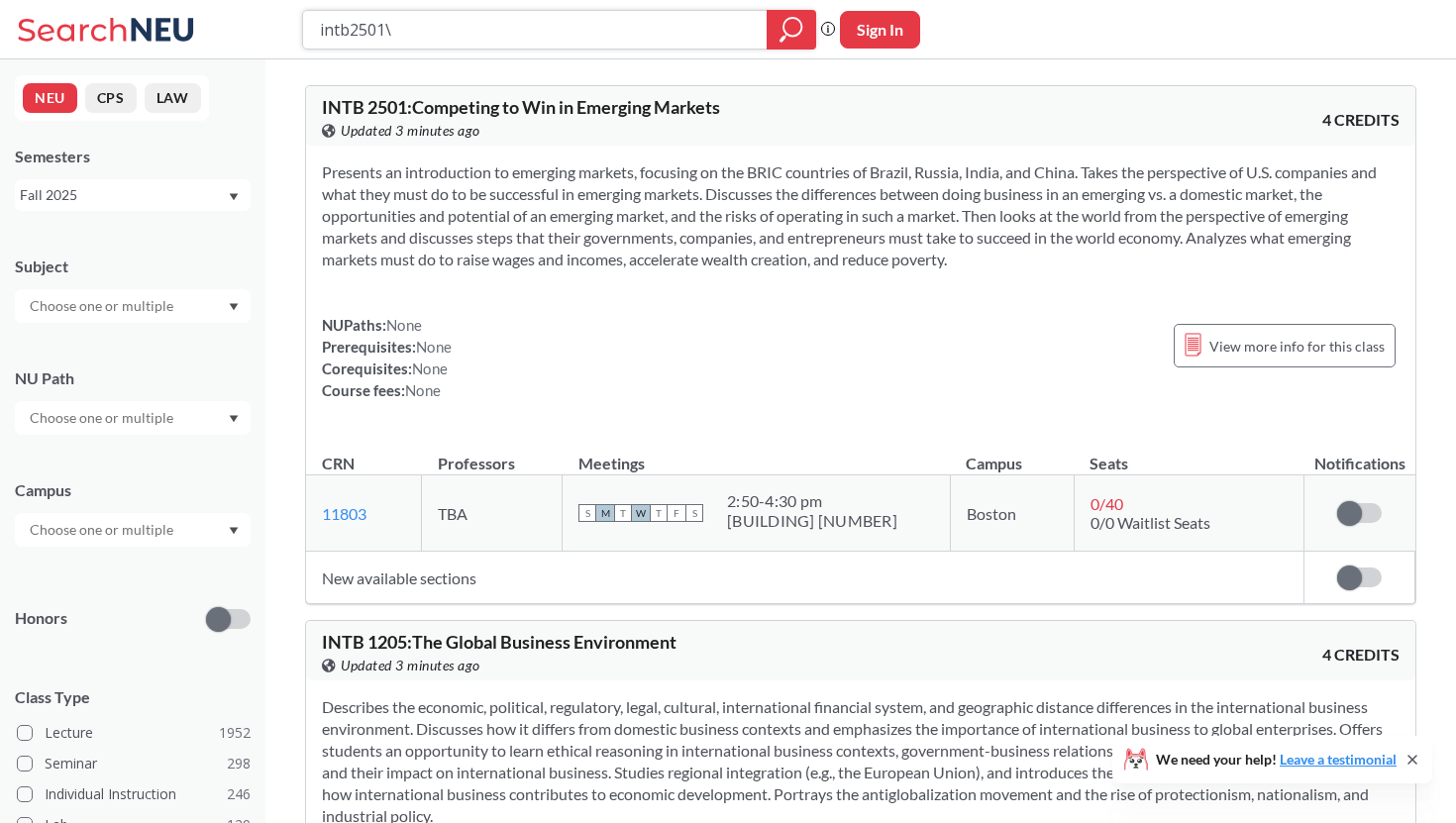 drag, startPoint x: 416, startPoint y: 33, endPoint x: 220, endPoint y: 31, distance: 196.0102 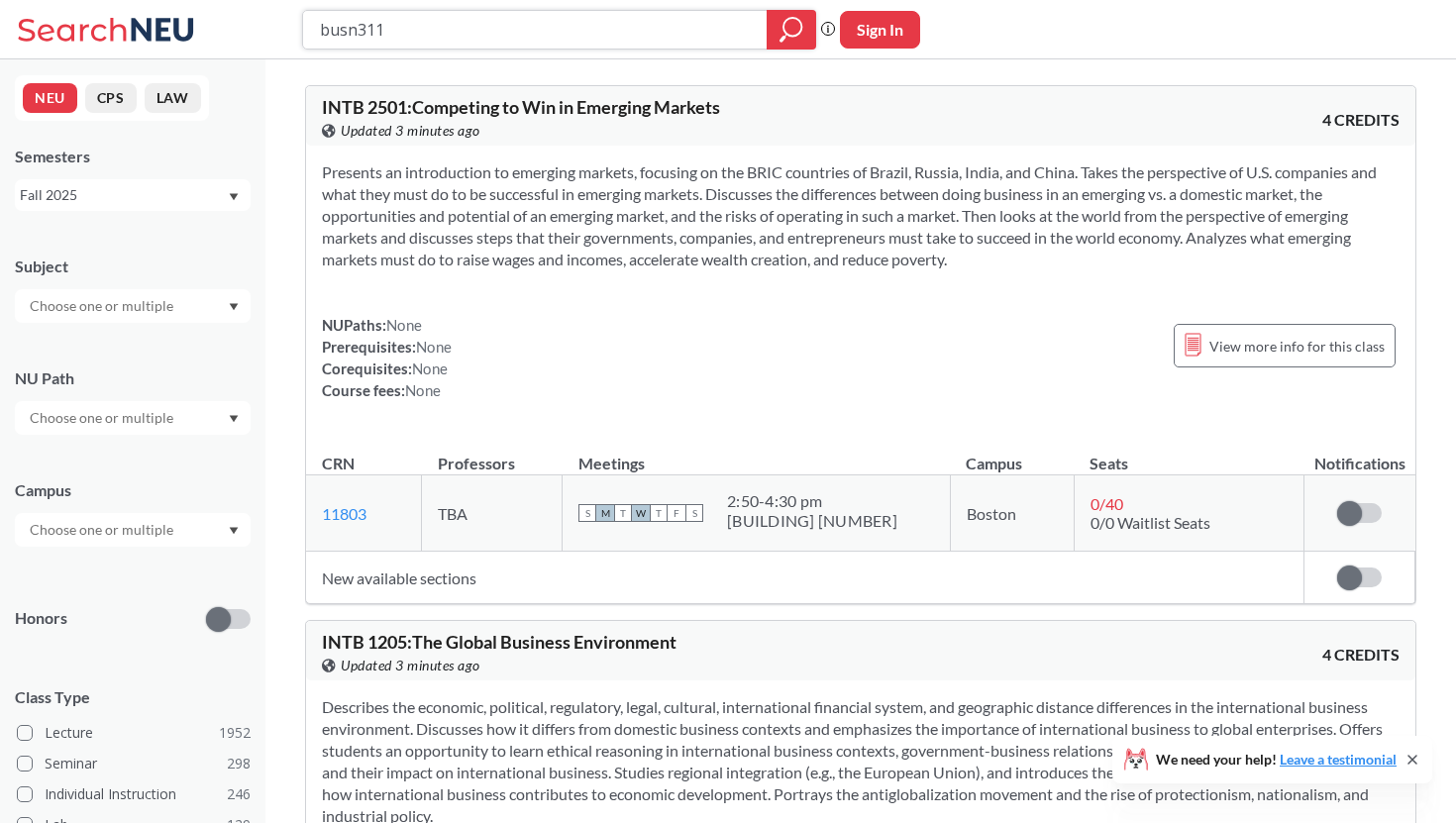 type on "busn3110" 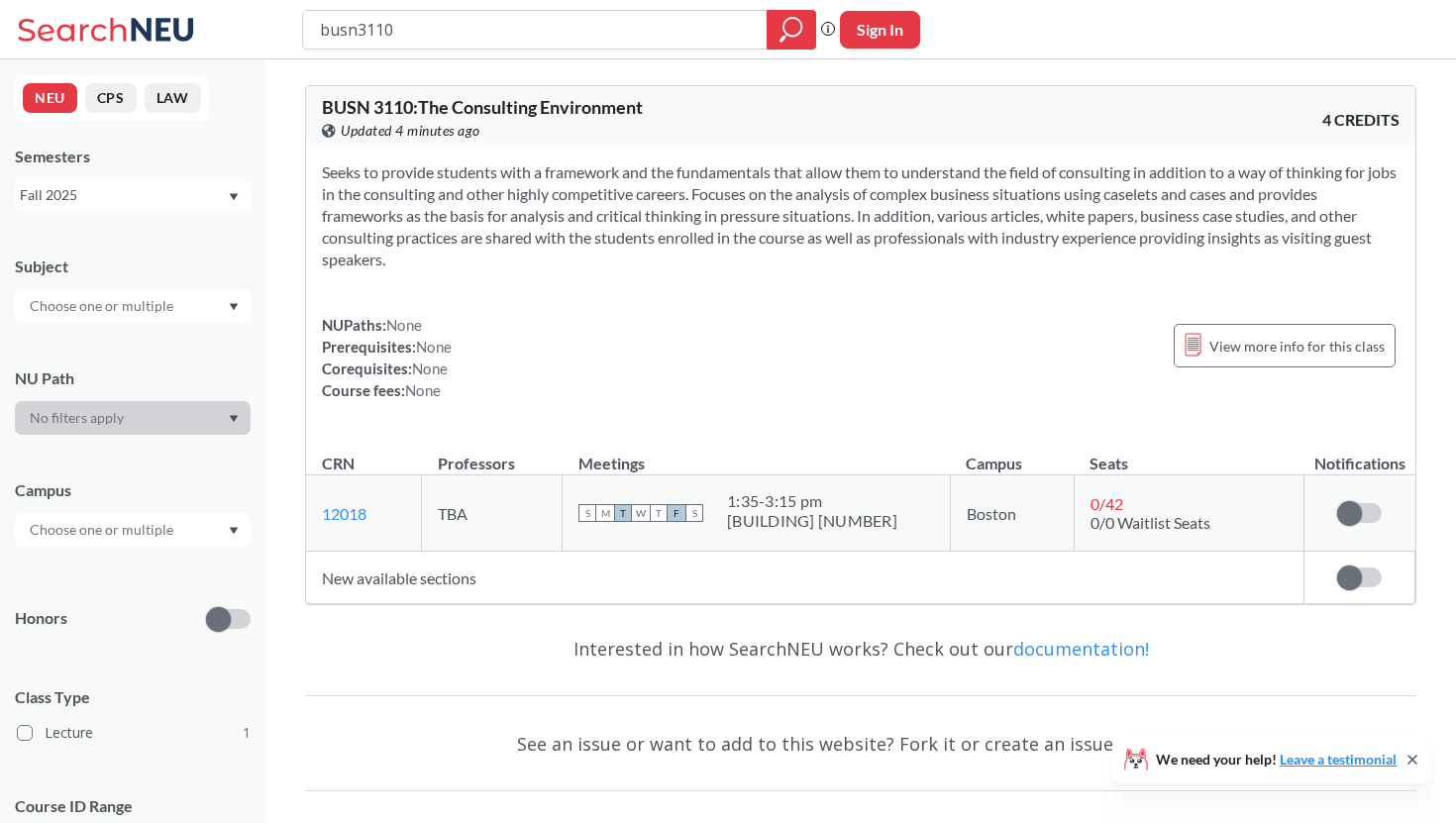 click at bounding box center [1349, 577] 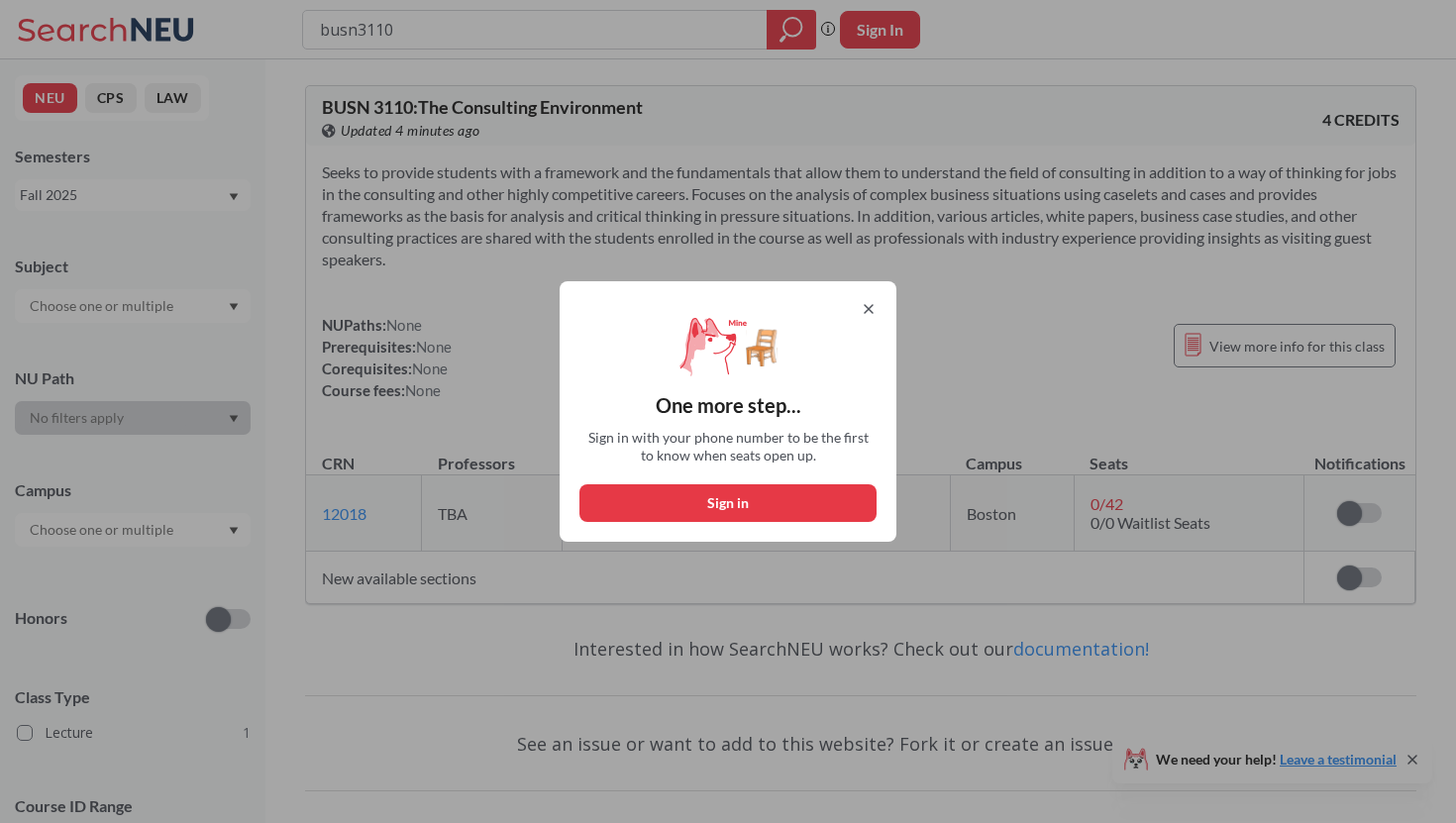 click at bounding box center (728, 309) 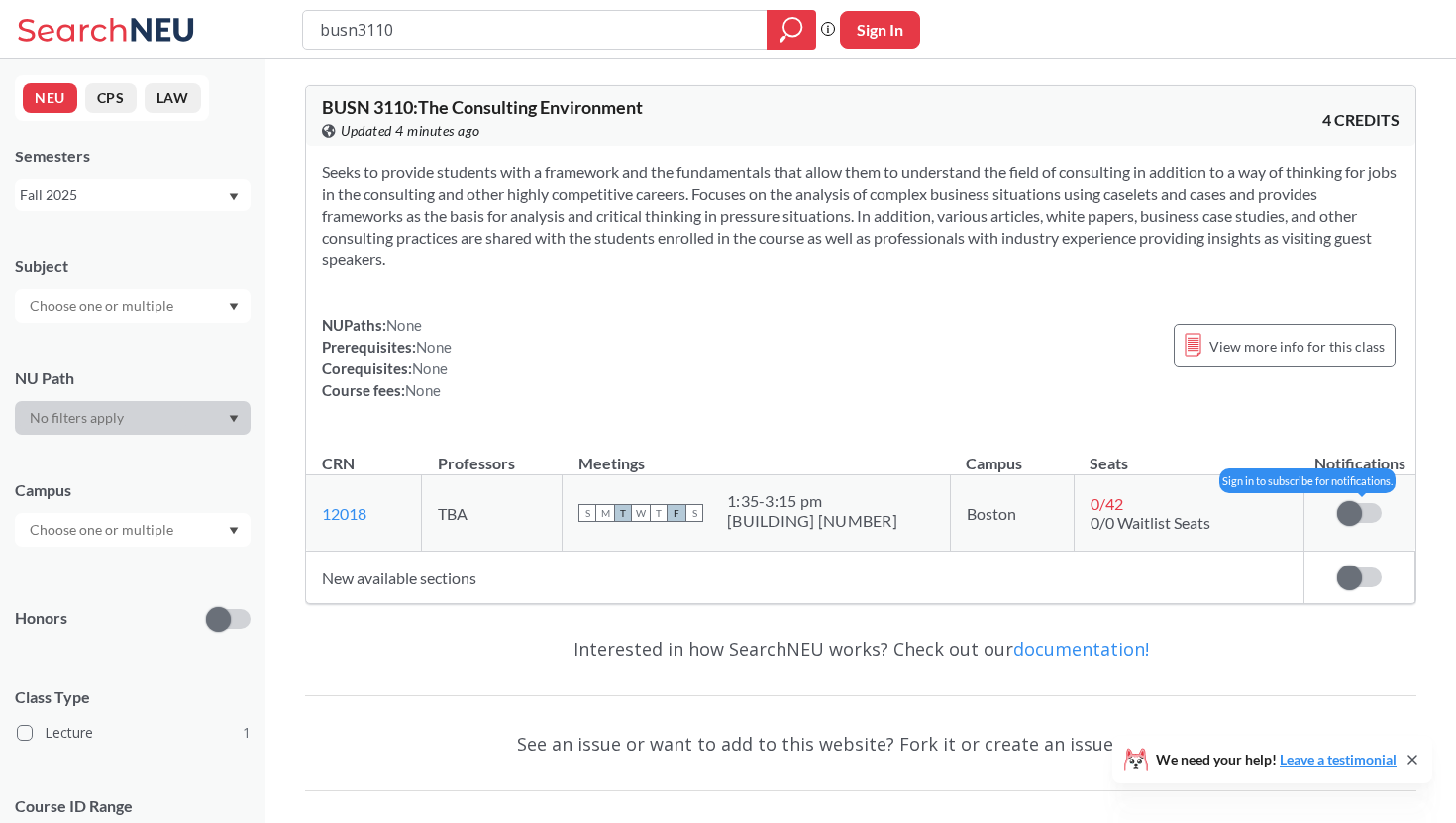 click at bounding box center [1349, 513] 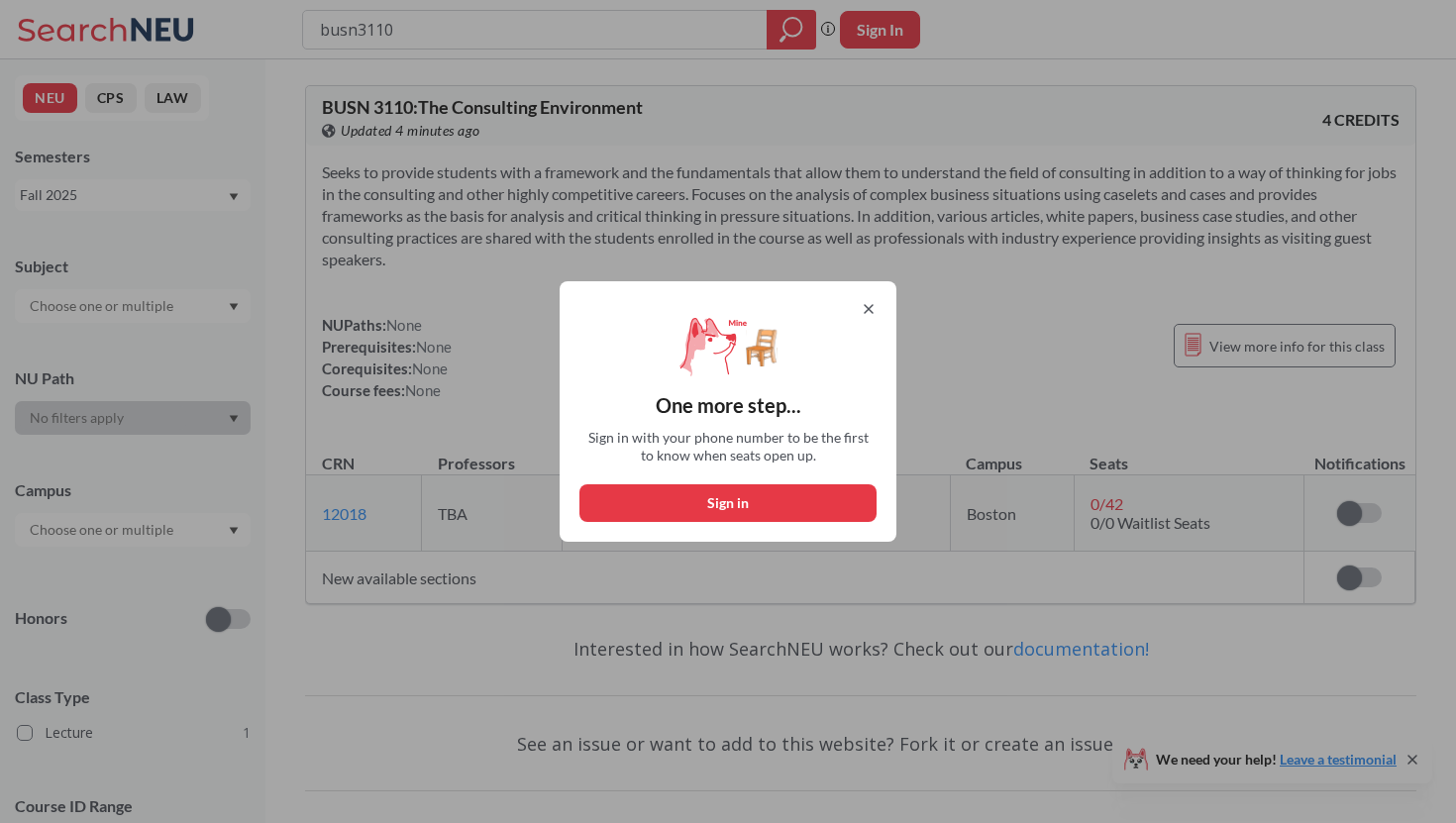 click on "Sign in" at bounding box center (728, 503) 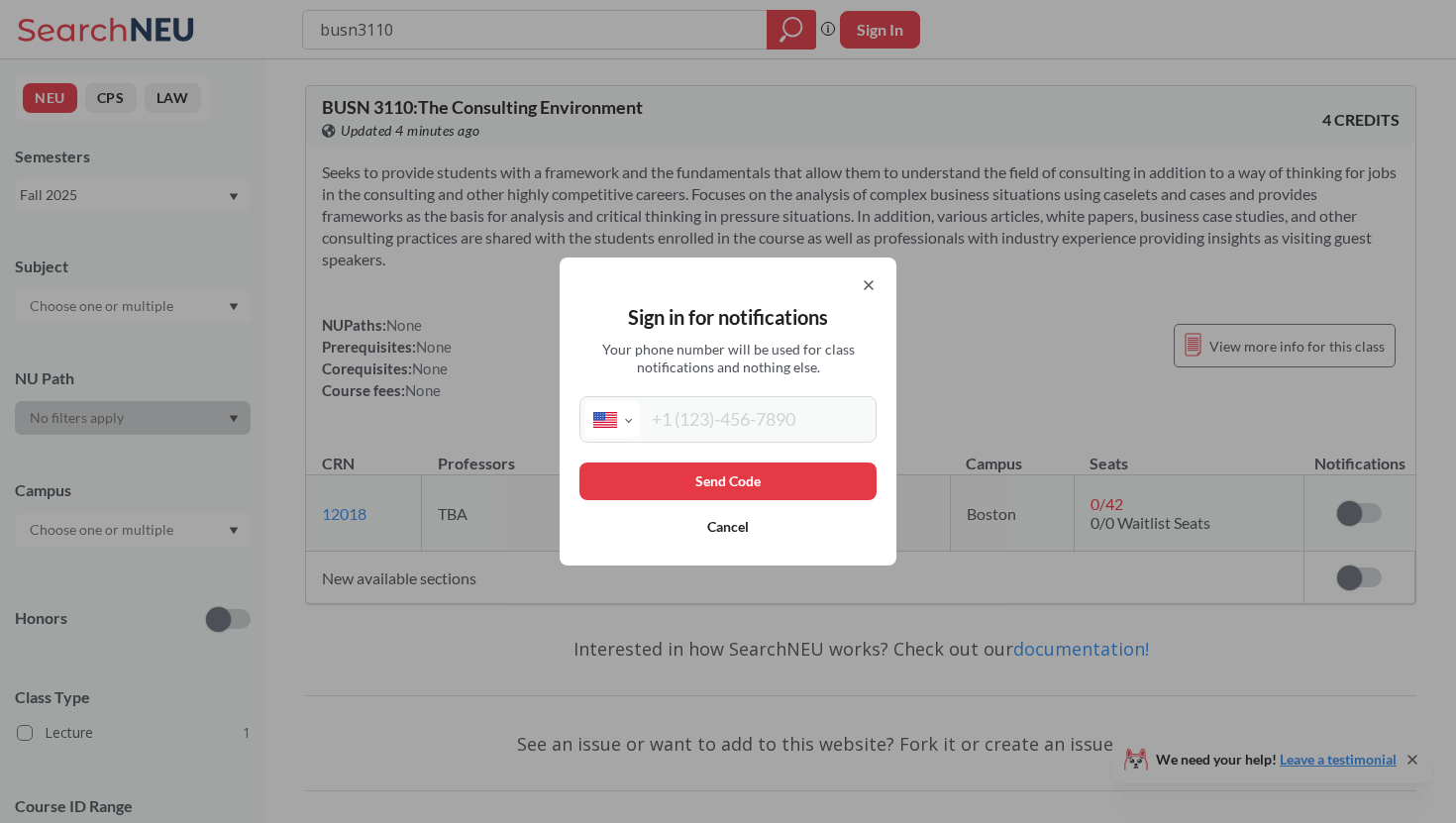 click at bounding box center [756, 419] 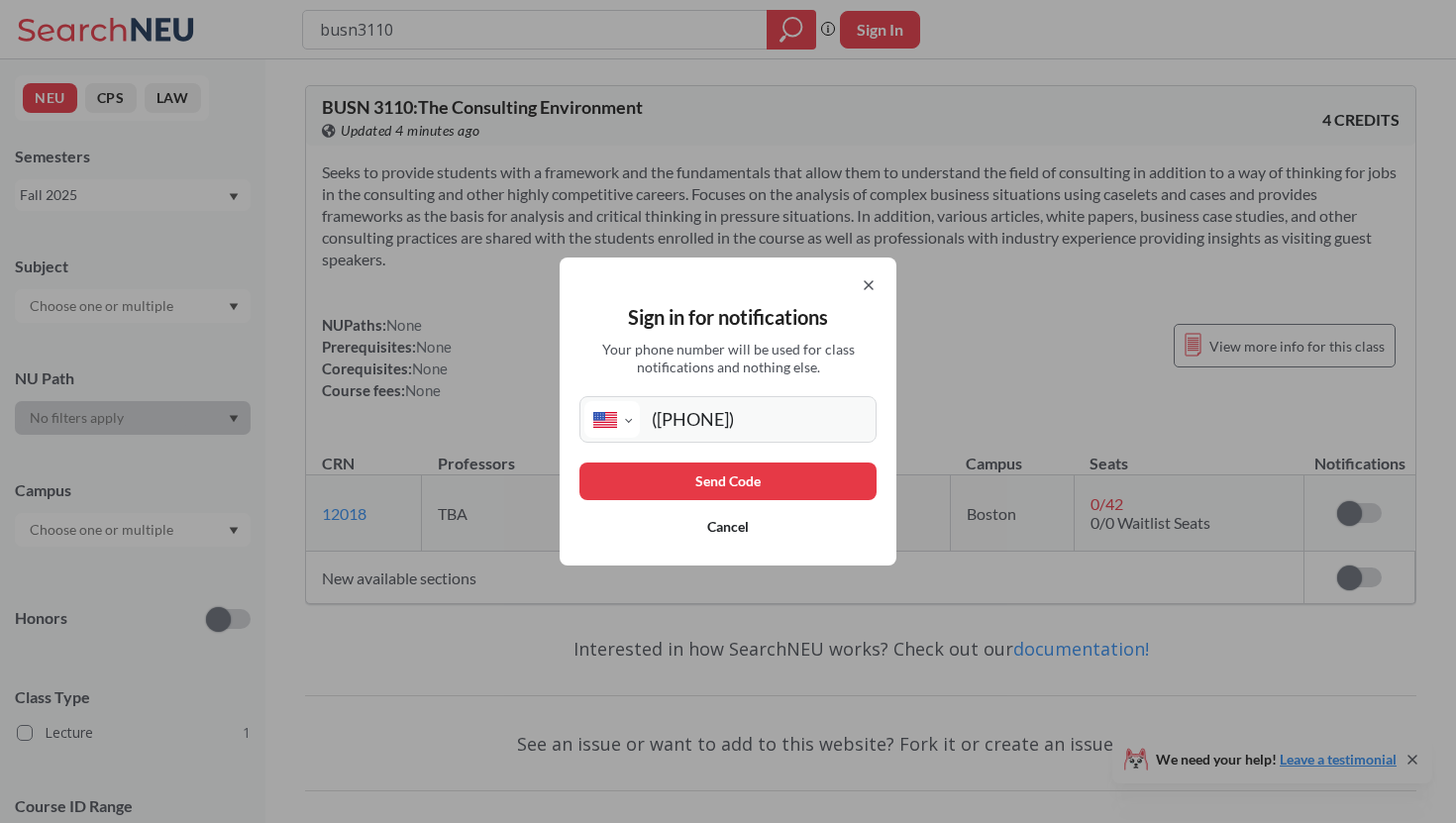type on "([PHONE])" 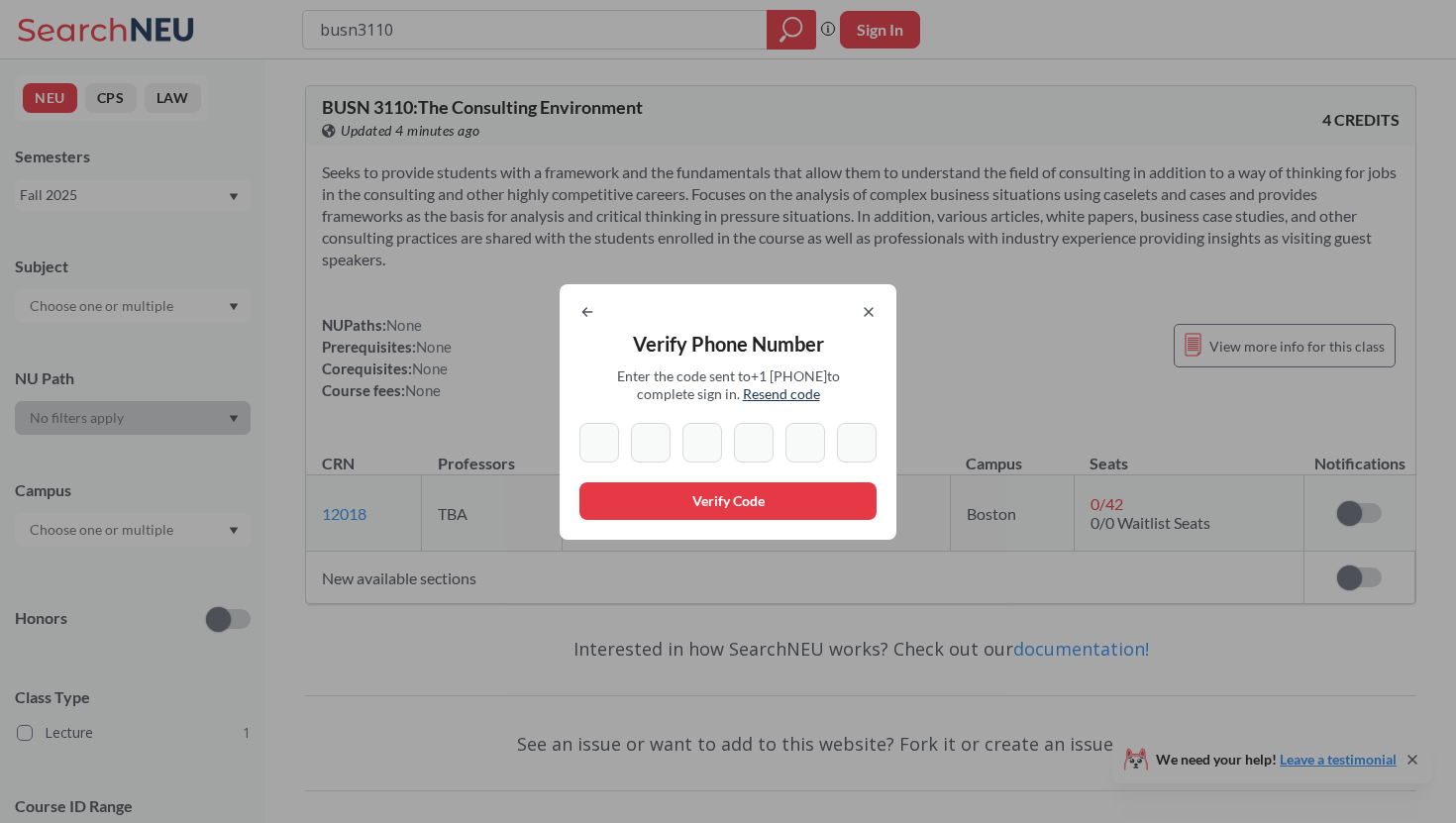type on "6" 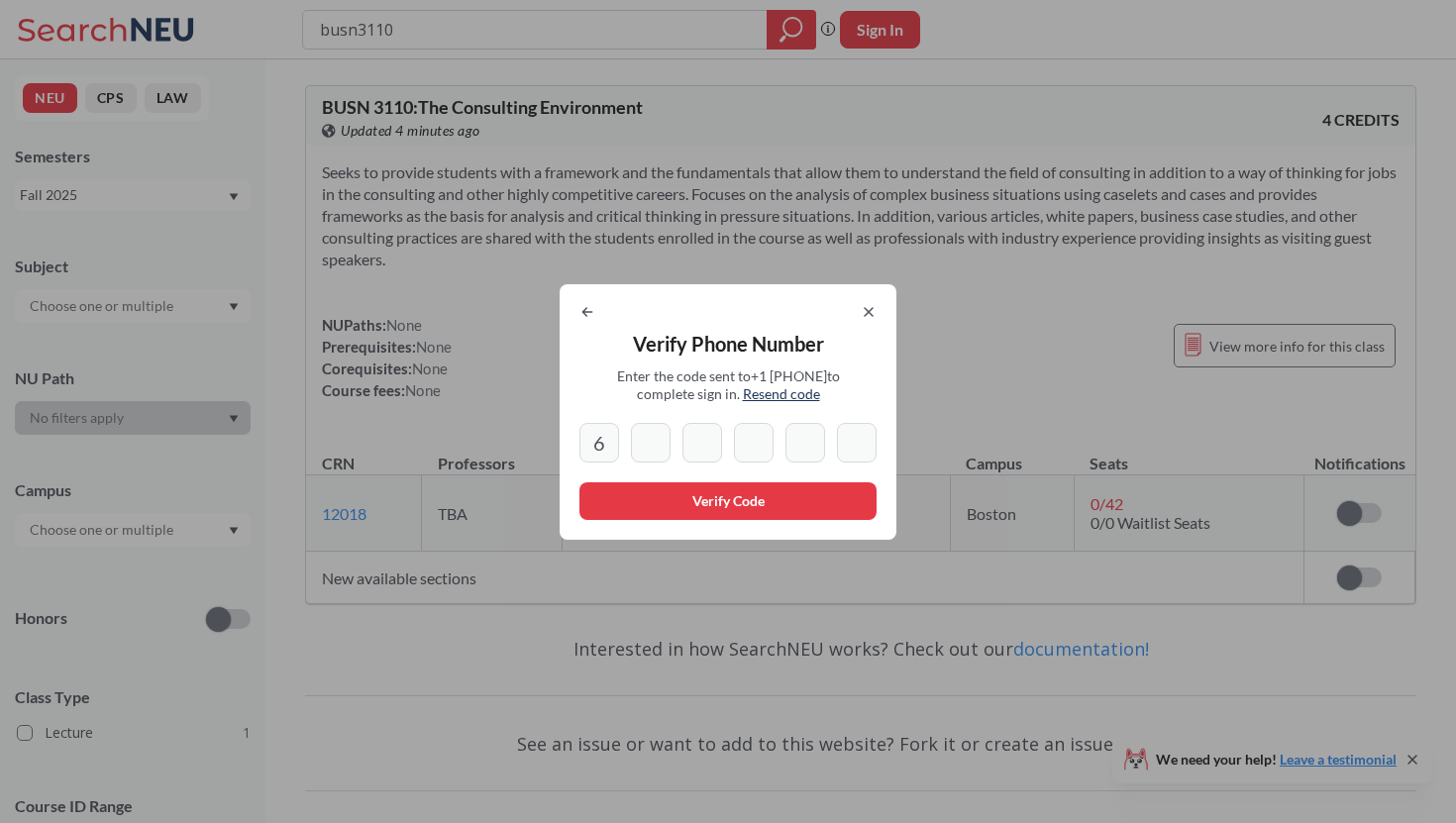 type on "6" 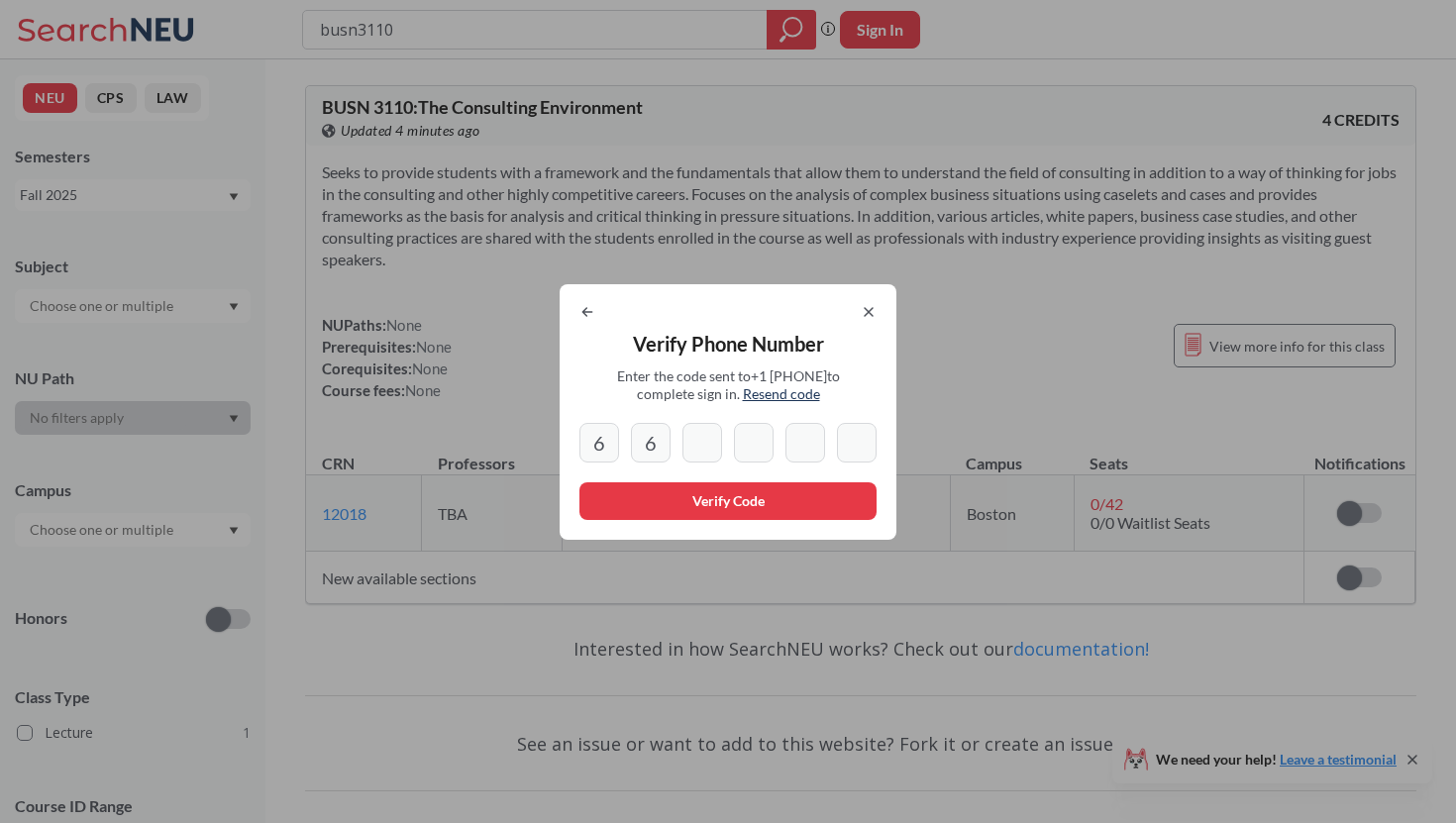 type on "0" 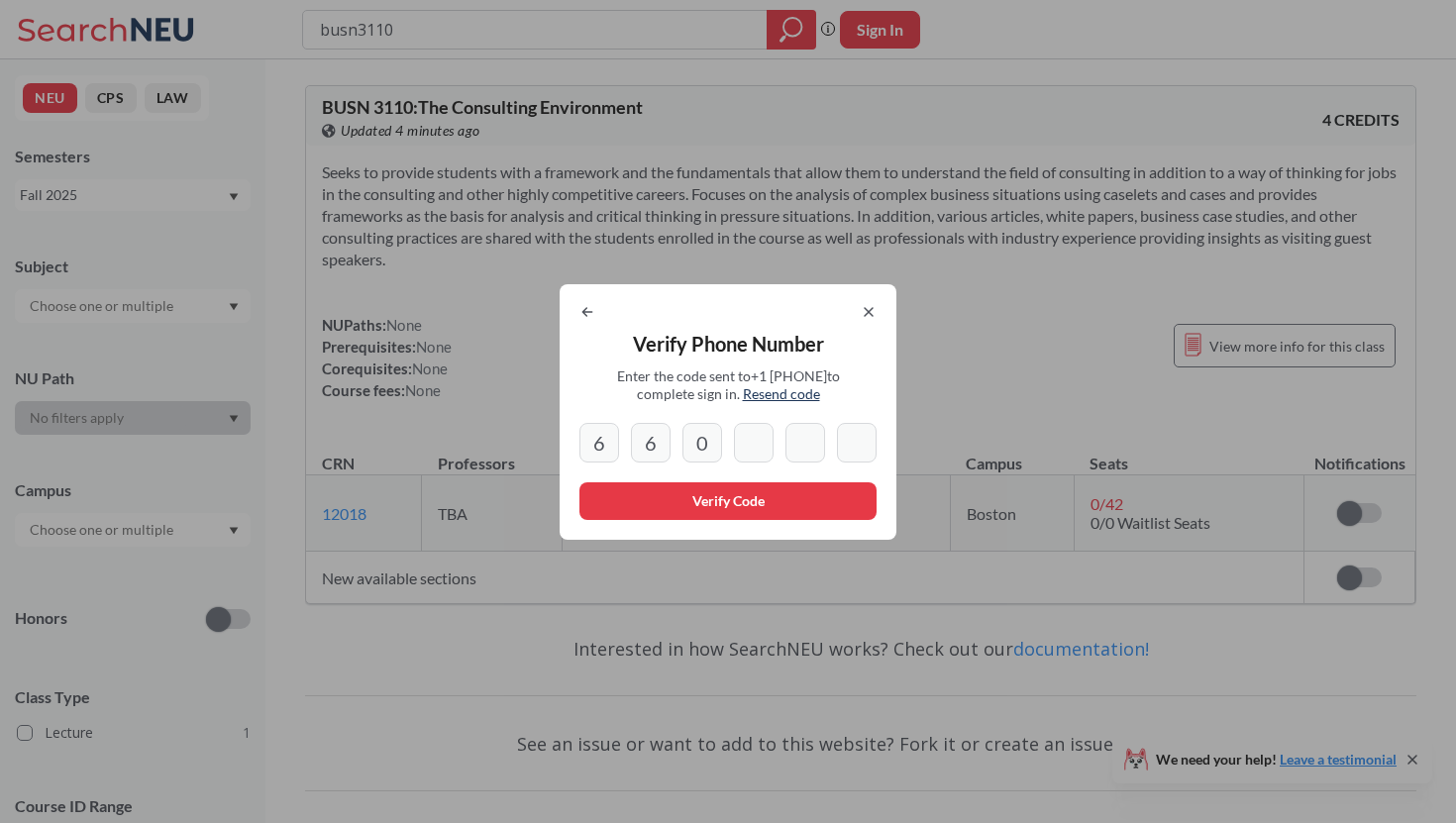 type on "8" 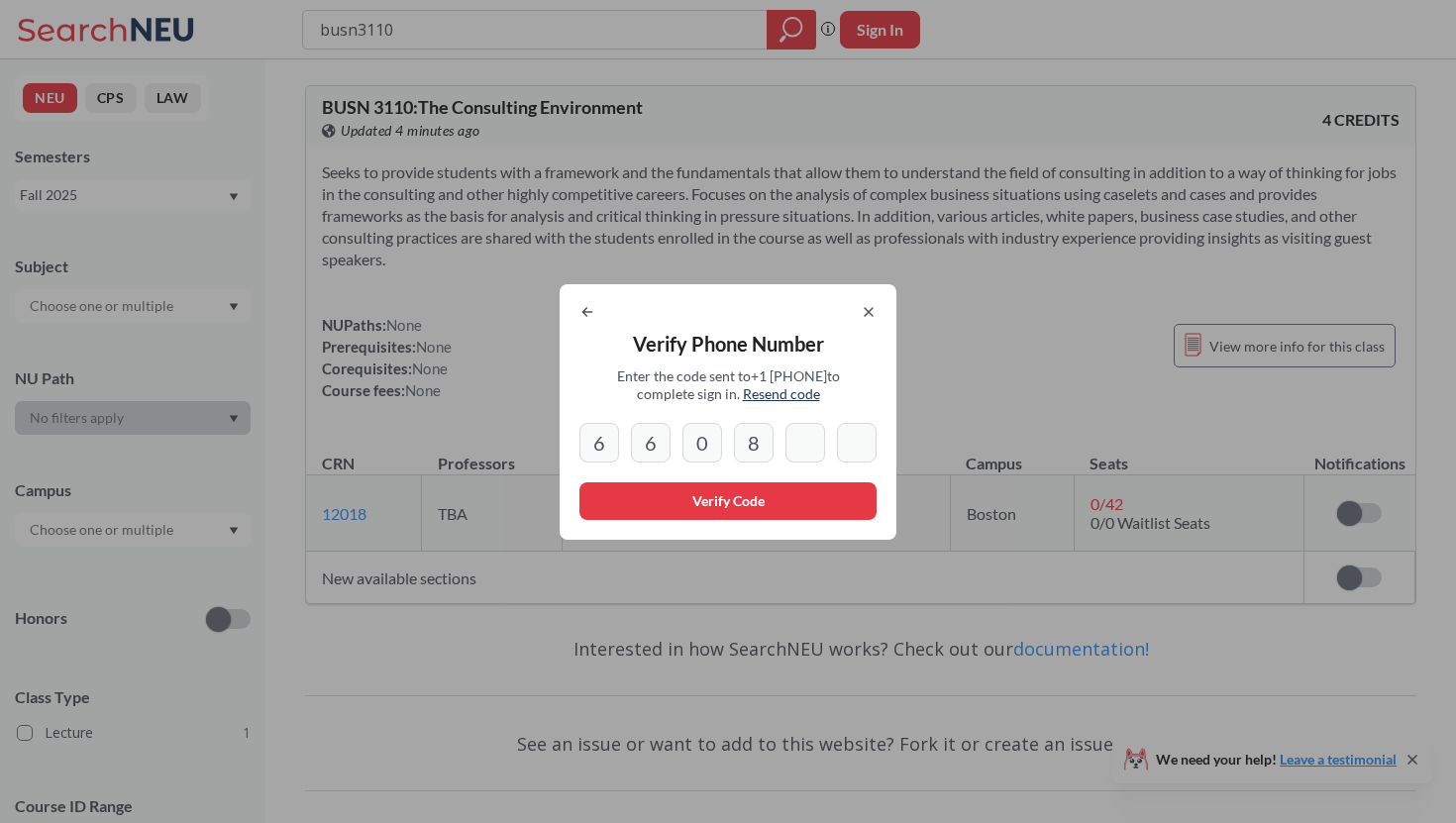 type on "7" 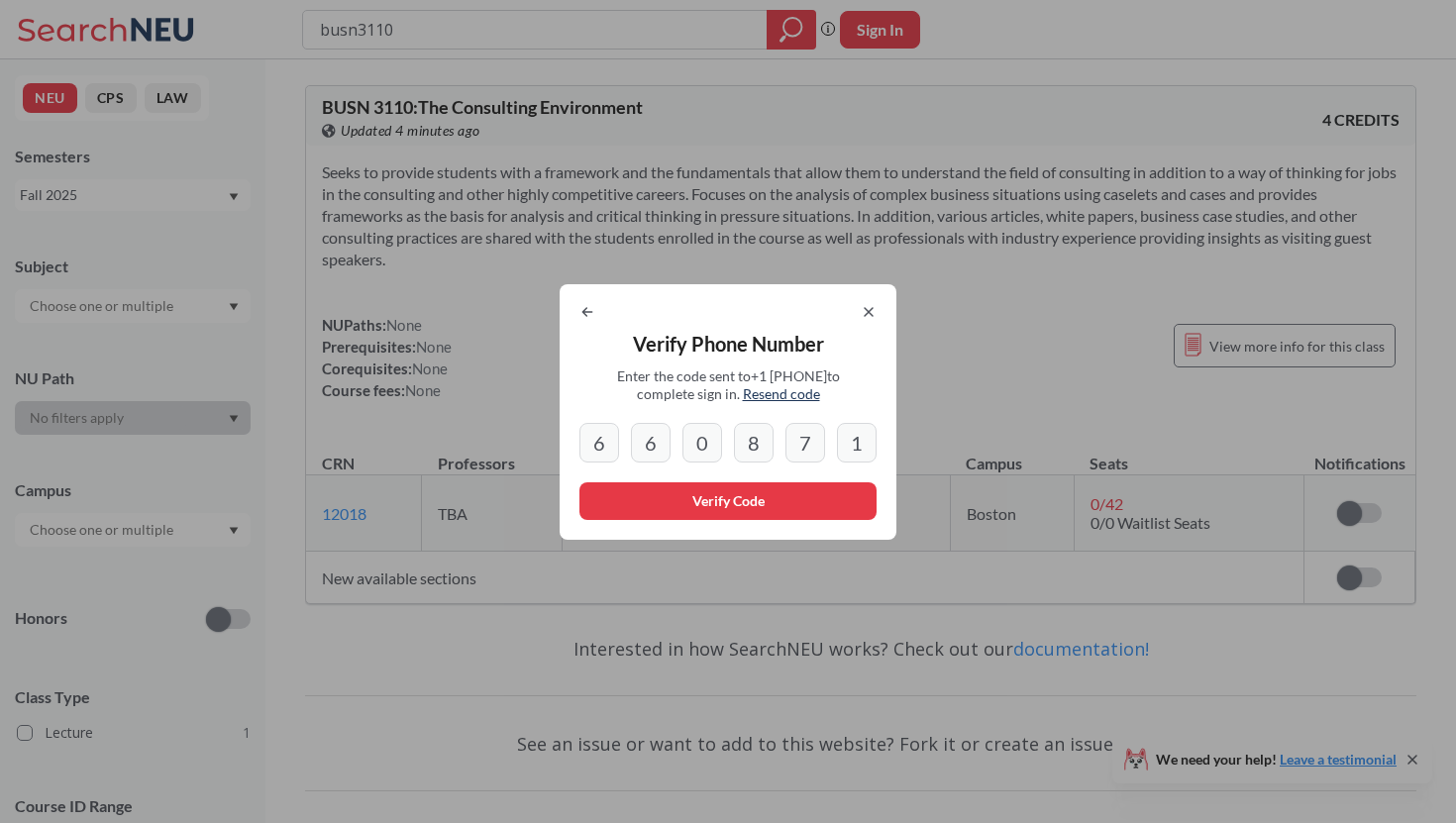 type on "1" 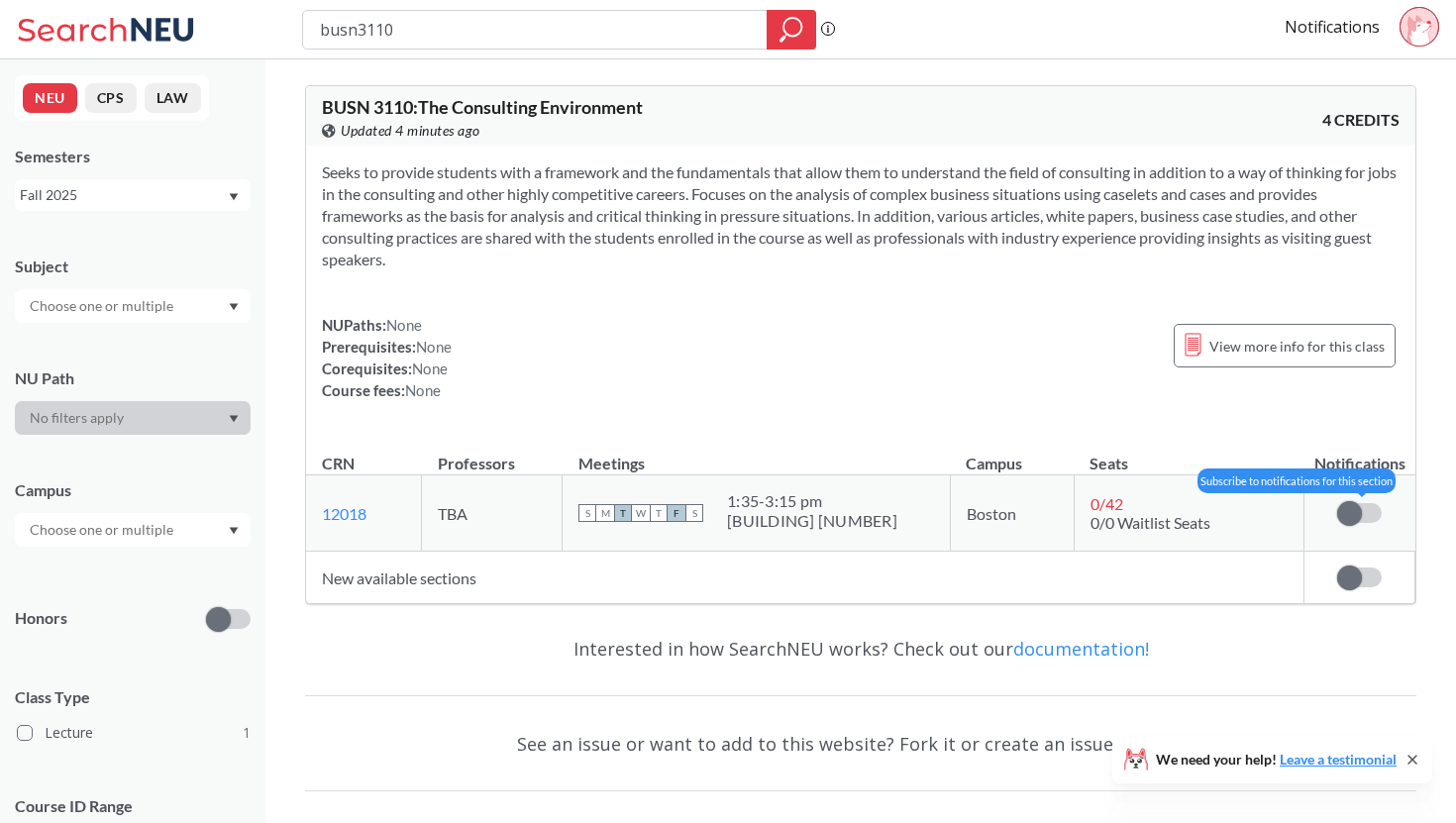click at bounding box center (1359, 513) 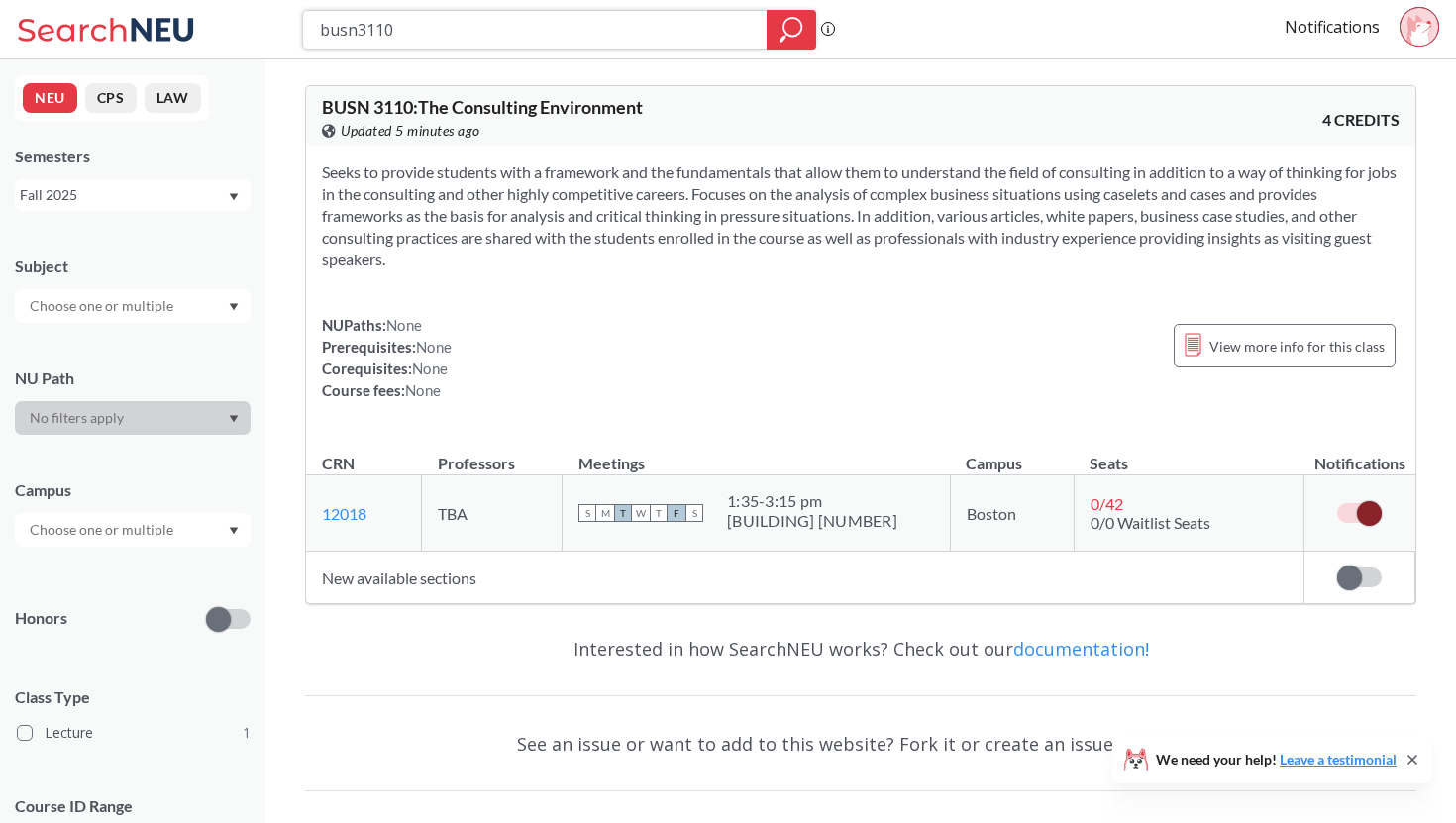 drag, startPoint x: 481, startPoint y: 32, endPoint x: 218, endPoint y: 27, distance: 263.048 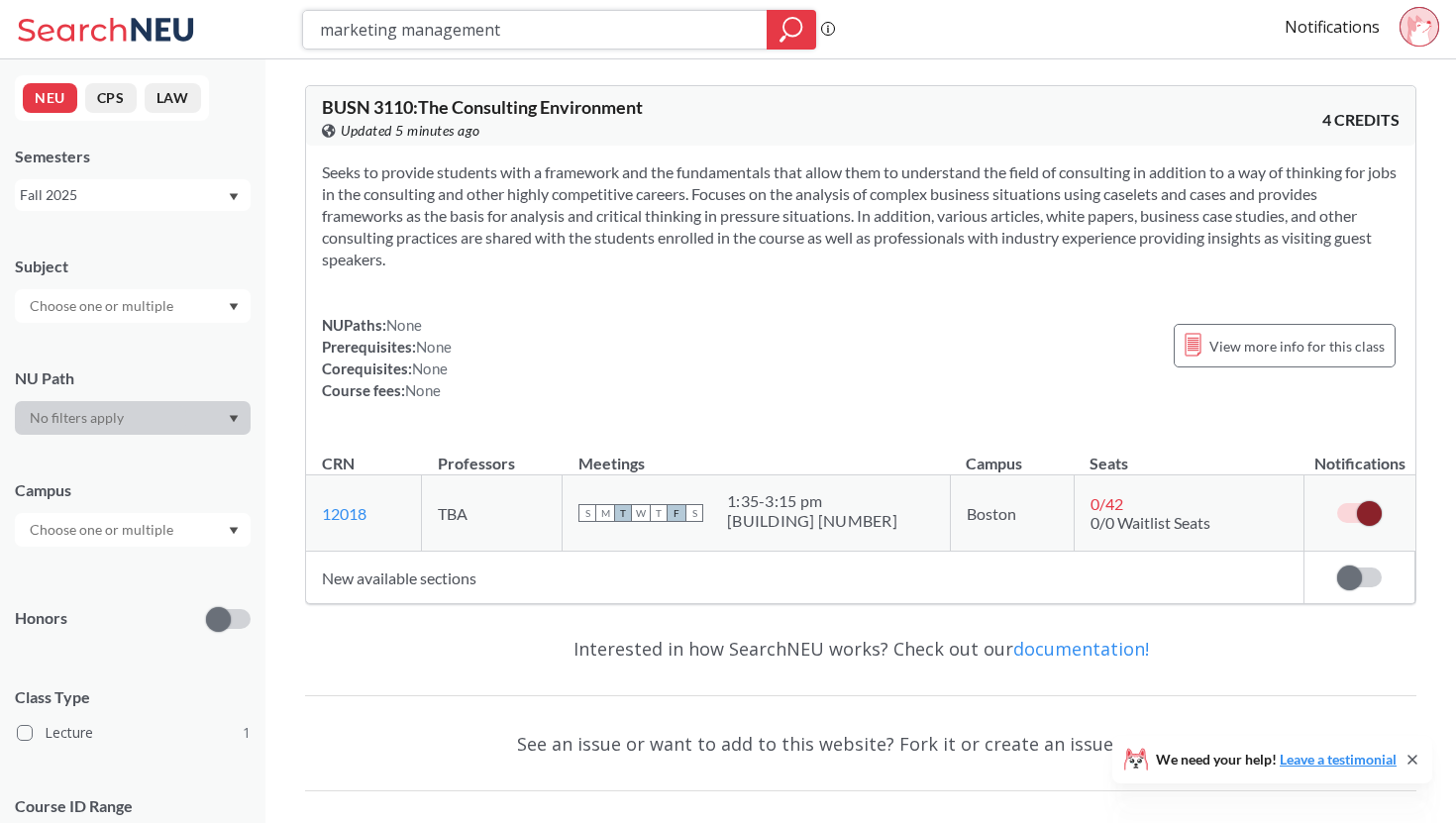 type on "marketing management" 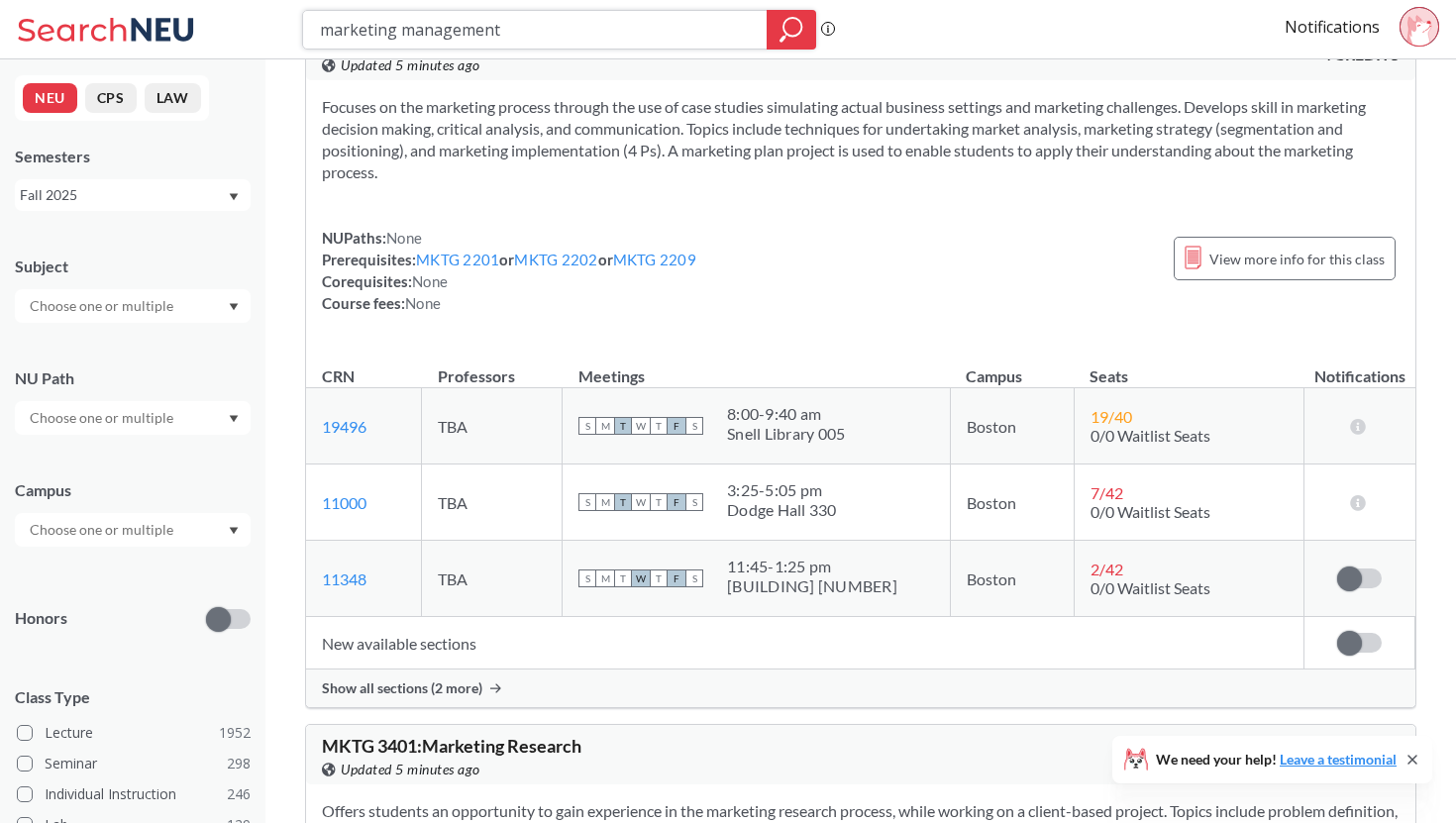 scroll, scrollTop: 66, scrollLeft: 0, axis: vertical 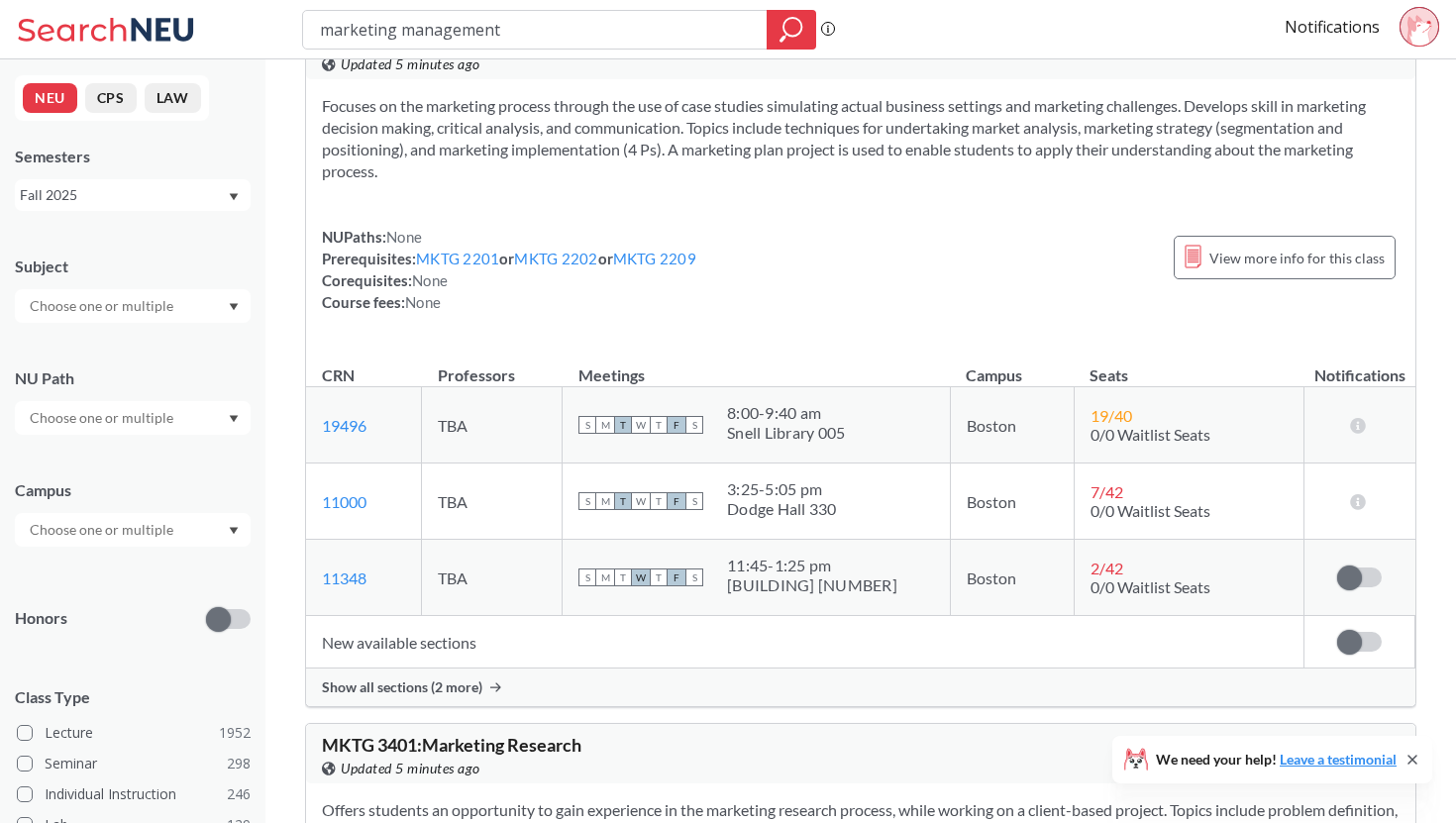 click at bounding box center [495, 686] 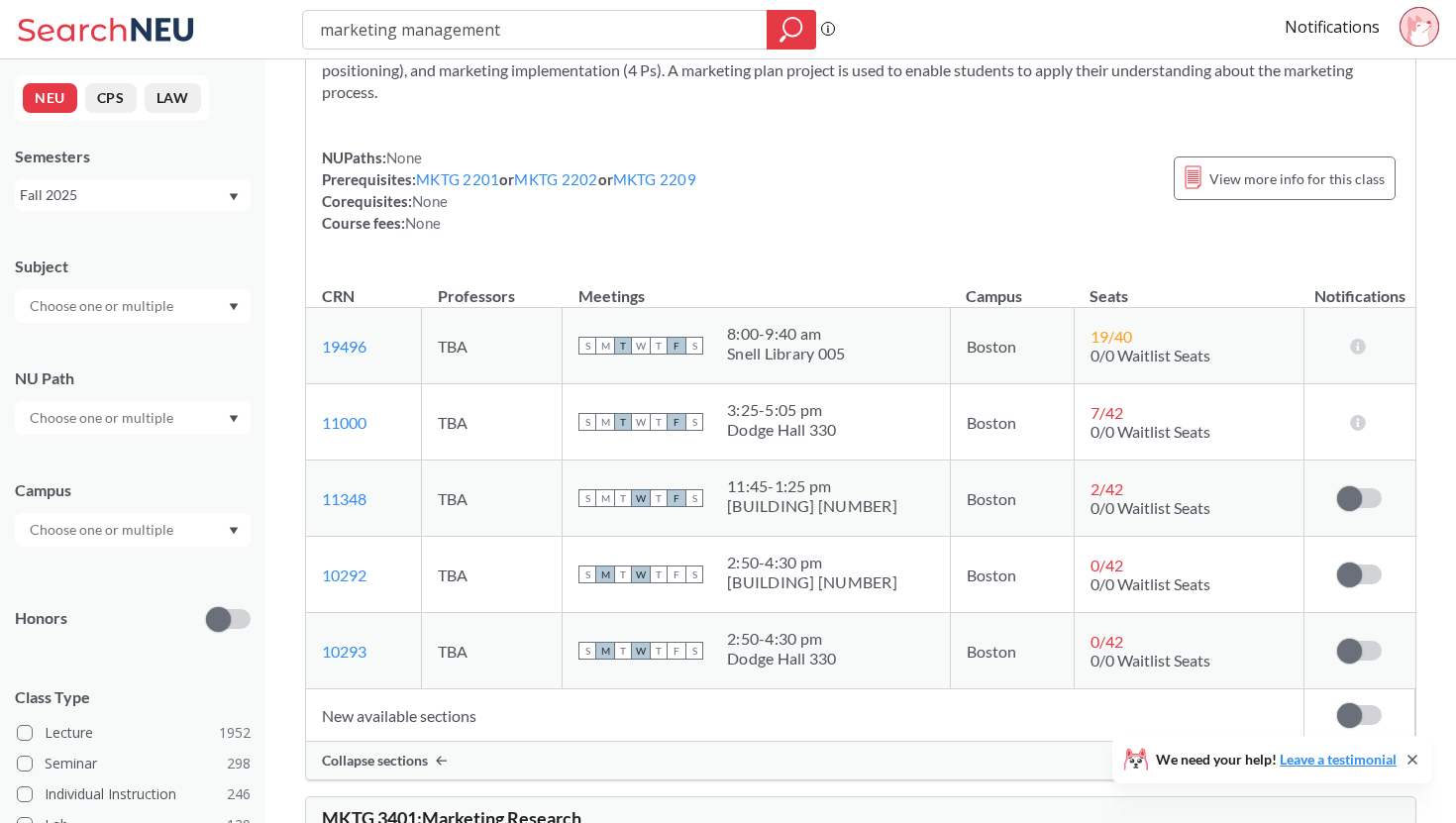 scroll, scrollTop: 147, scrollLeft: 0, axis: vertical 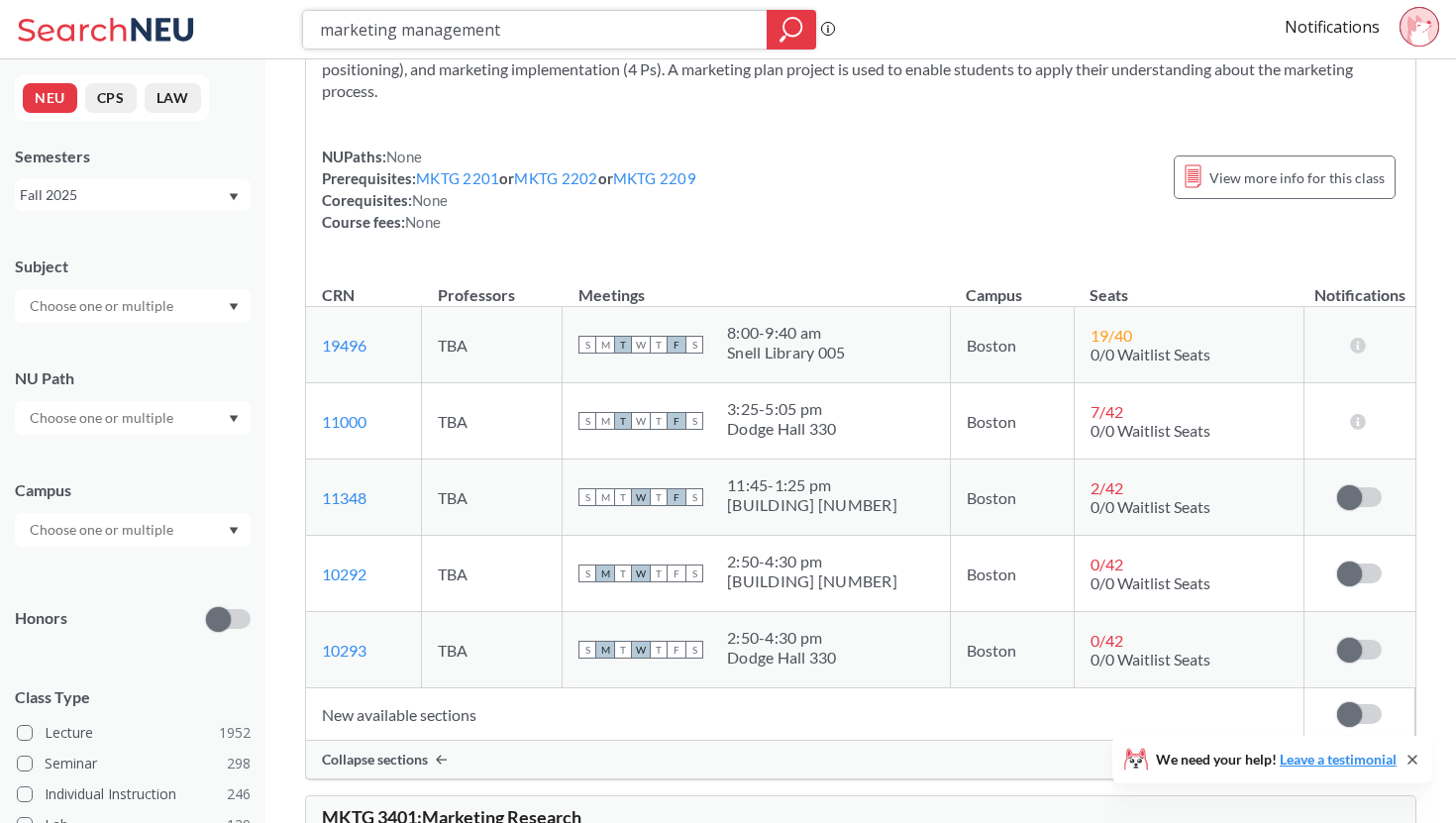 drag, startPoint x: 561, startPoint y: 30, endPoint x: 273, endPoint y: 31, distance: 288.0017 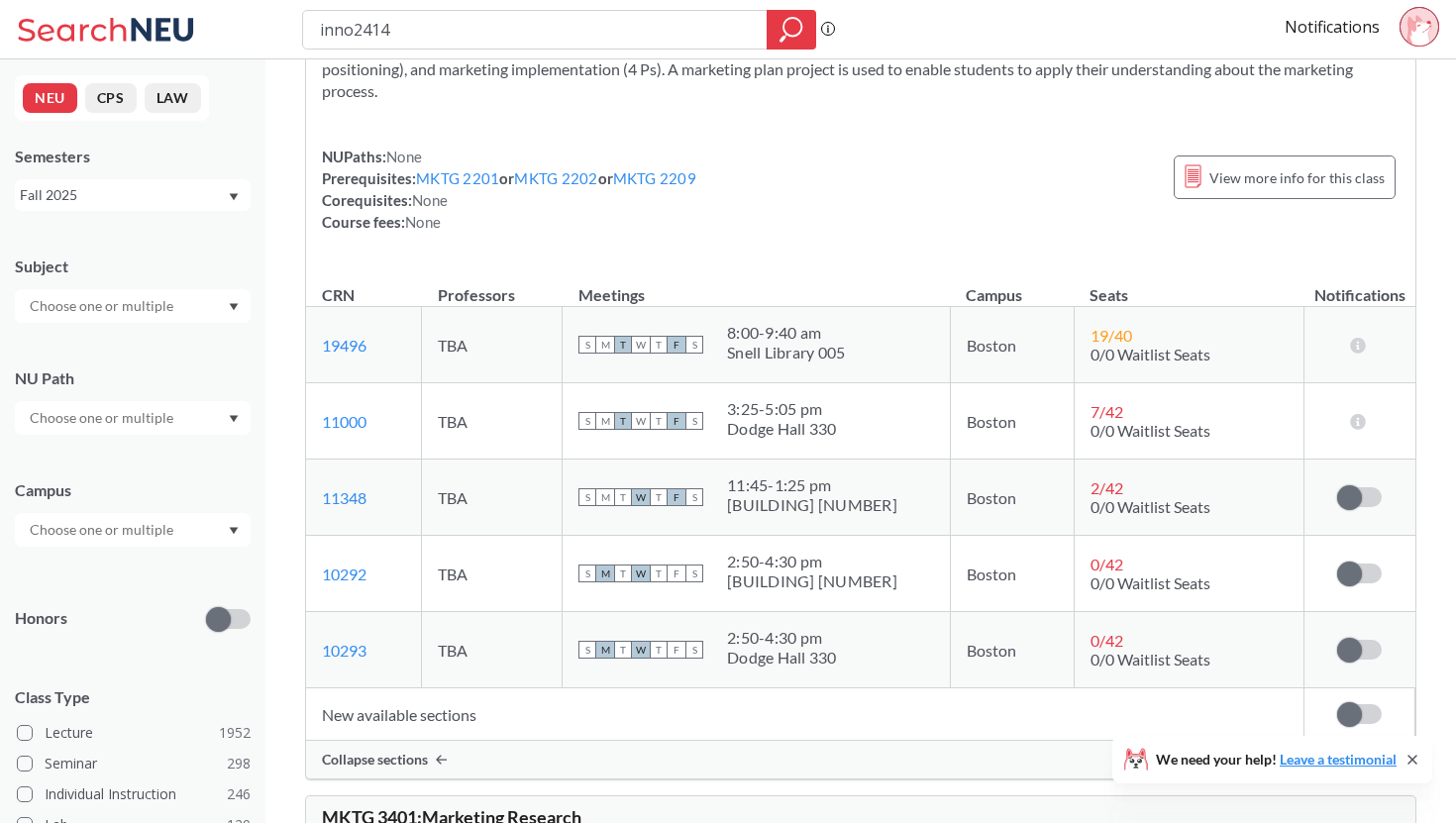 scroll, scrollTop: 0, scrollLeft: 0, axis: both 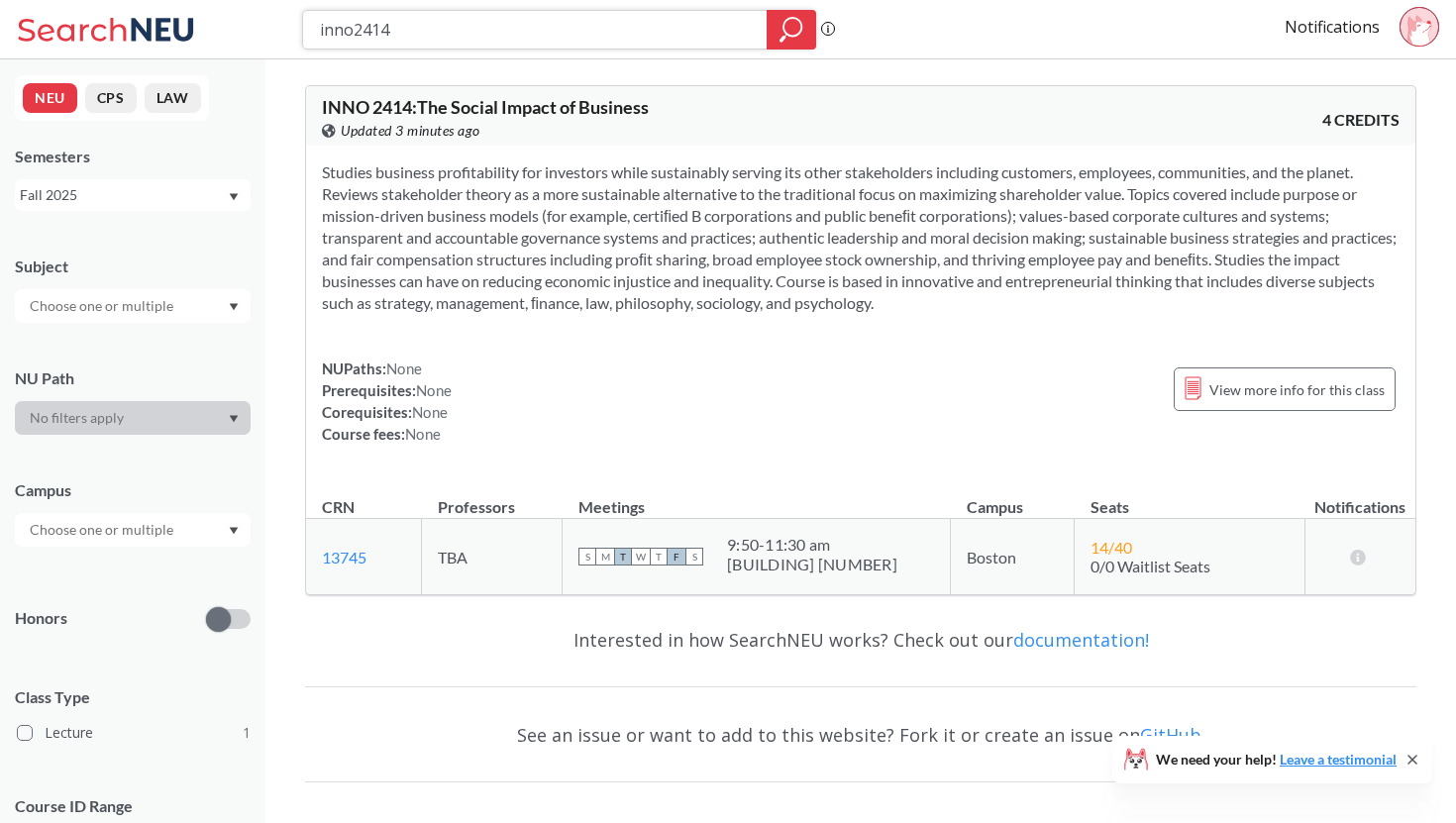 drag, startPoint x: 449, startPoint y: 19, endPoint x: 227, endPoint y: 19, distance: 222 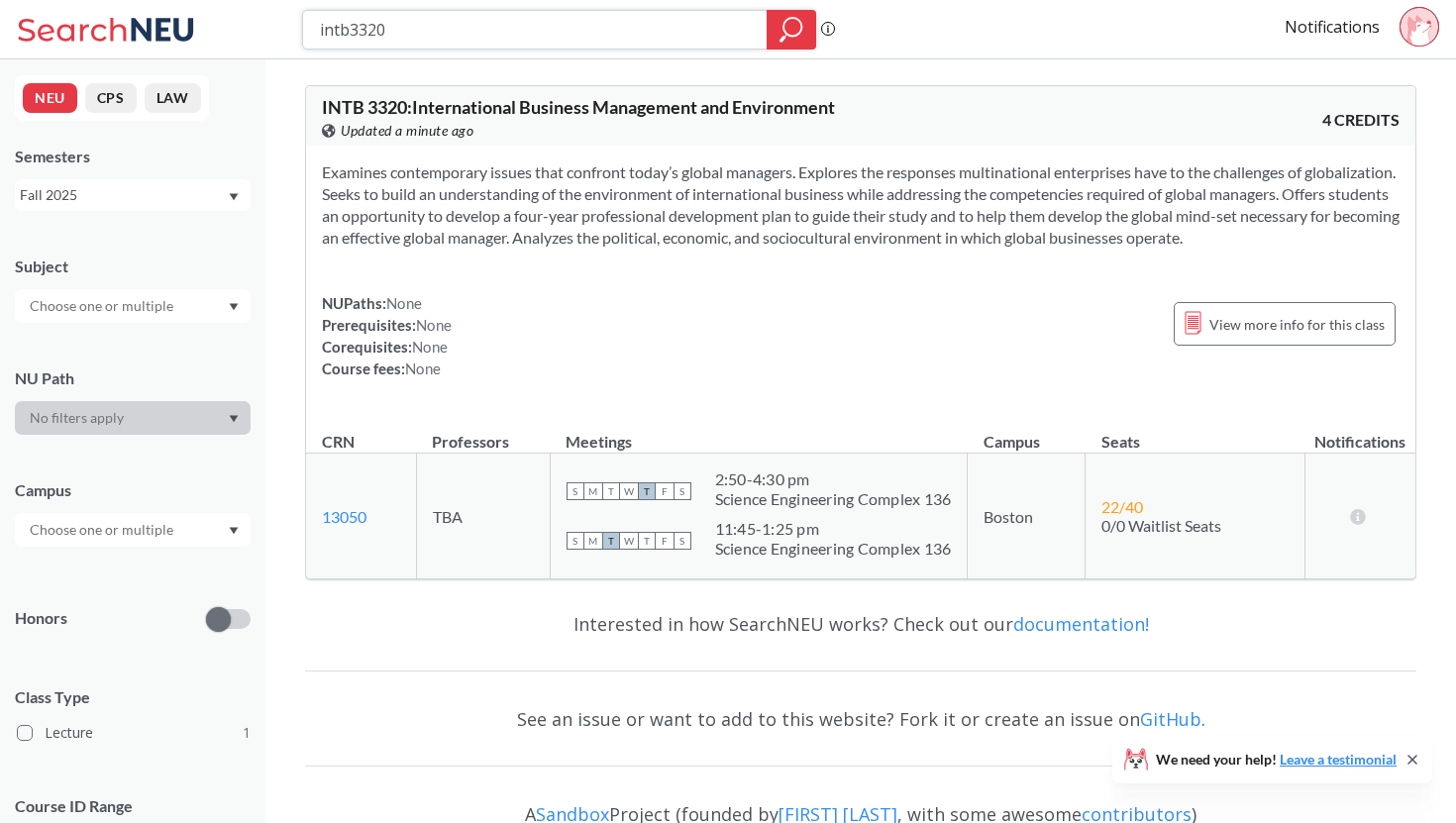 drag, startPoint x: 426, startPoint y: 29, endPoint x: 216, endPoint y: 30, distance: 210.00238 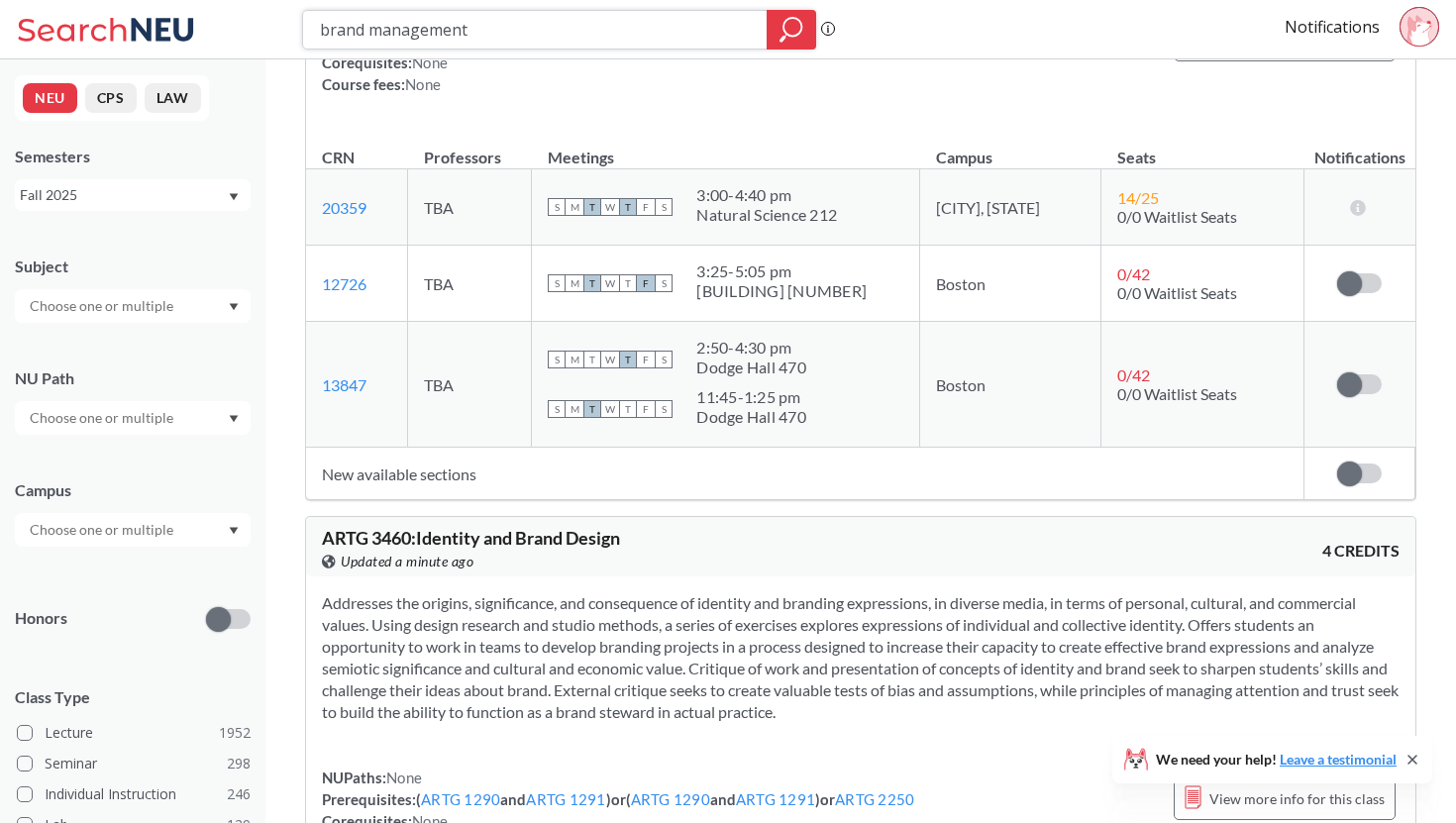 scroll, scrollTop: 281, scrollLeft: 0, axis: vertical 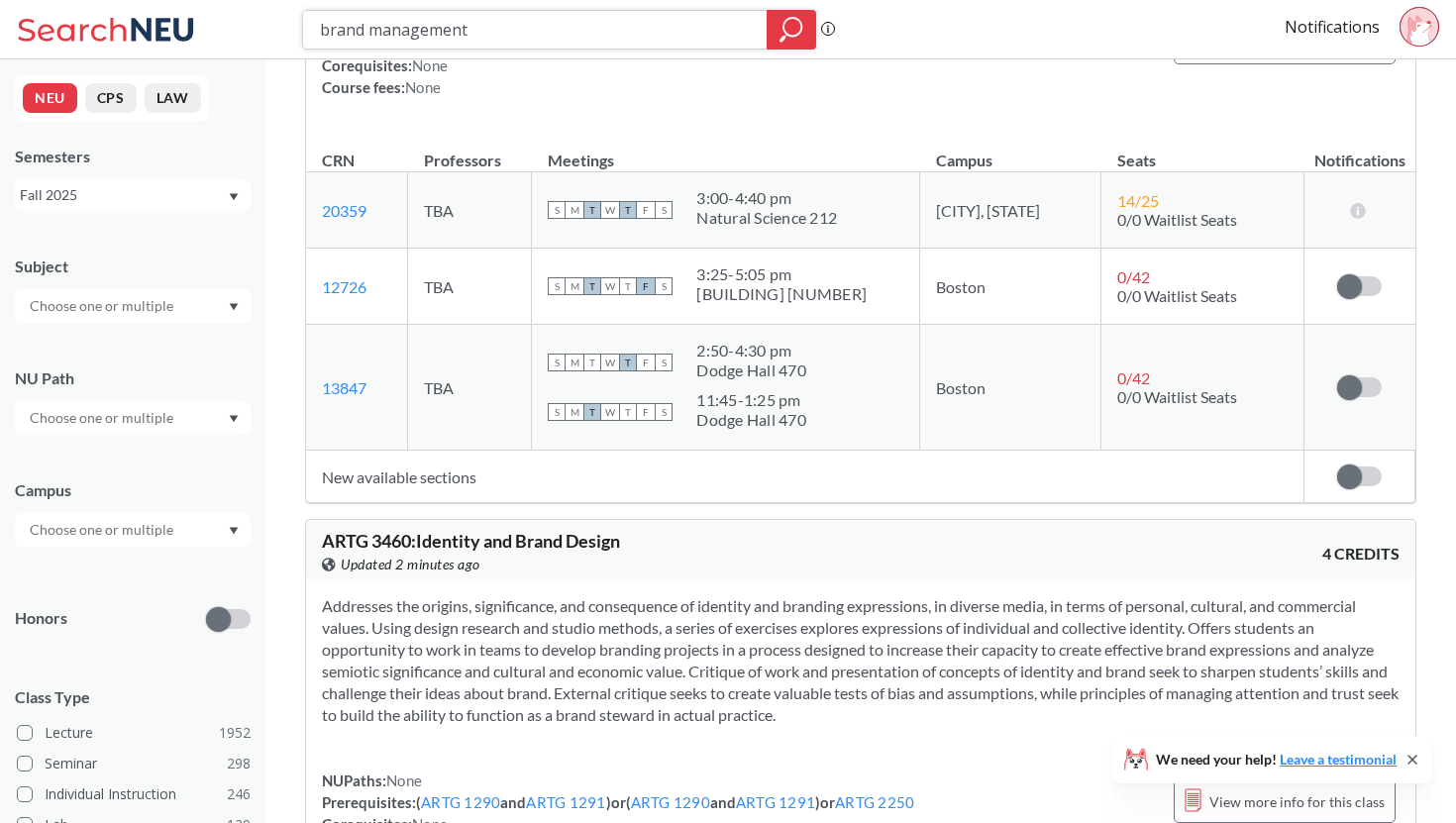 drag, startPoint x: 514, startPoint y: 38, endPoint x: 247, endPoint y: 37, distance: 267.00187 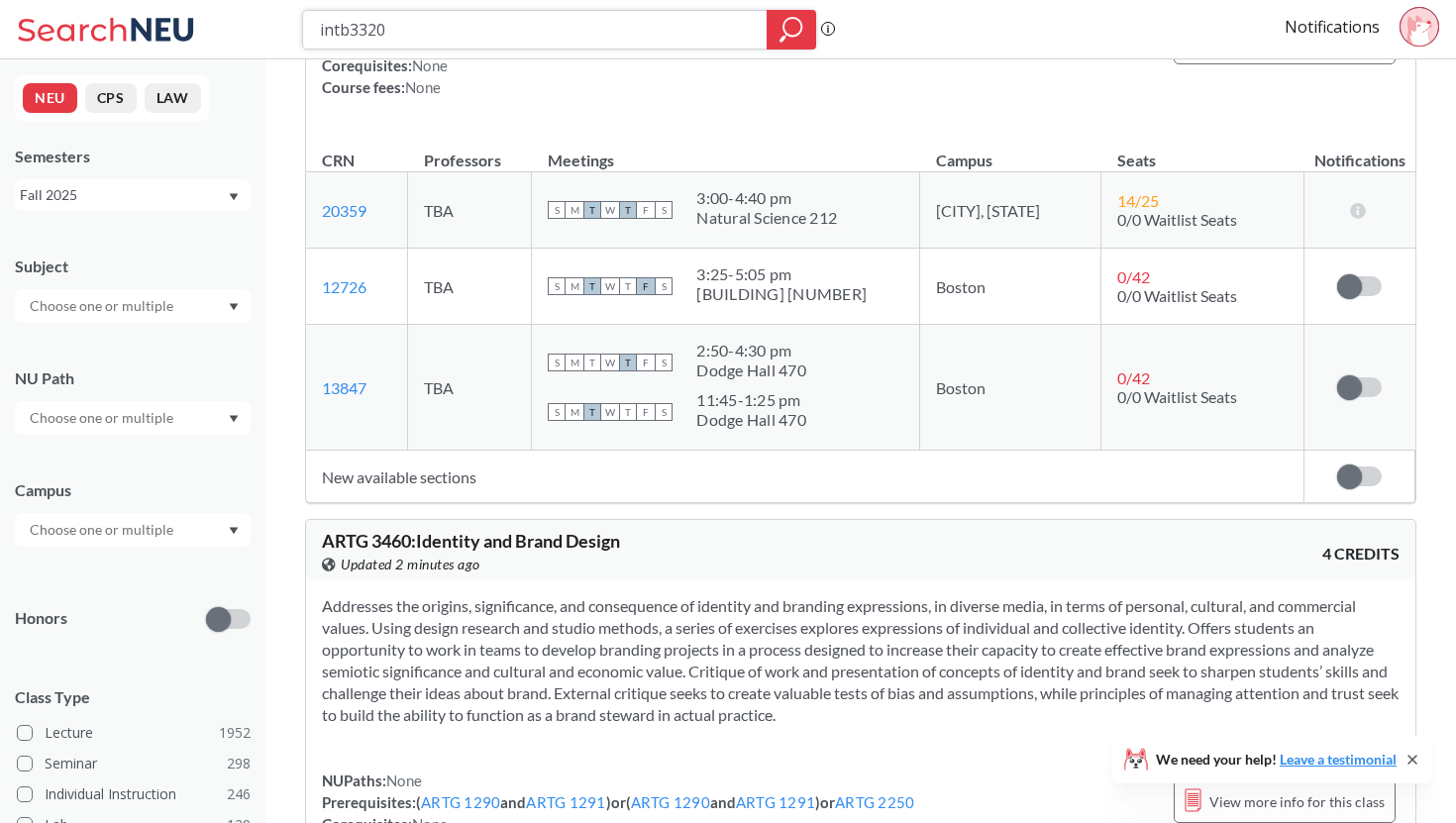 scroll, scrollTop: 0, scrollLeft: 0, axis: both 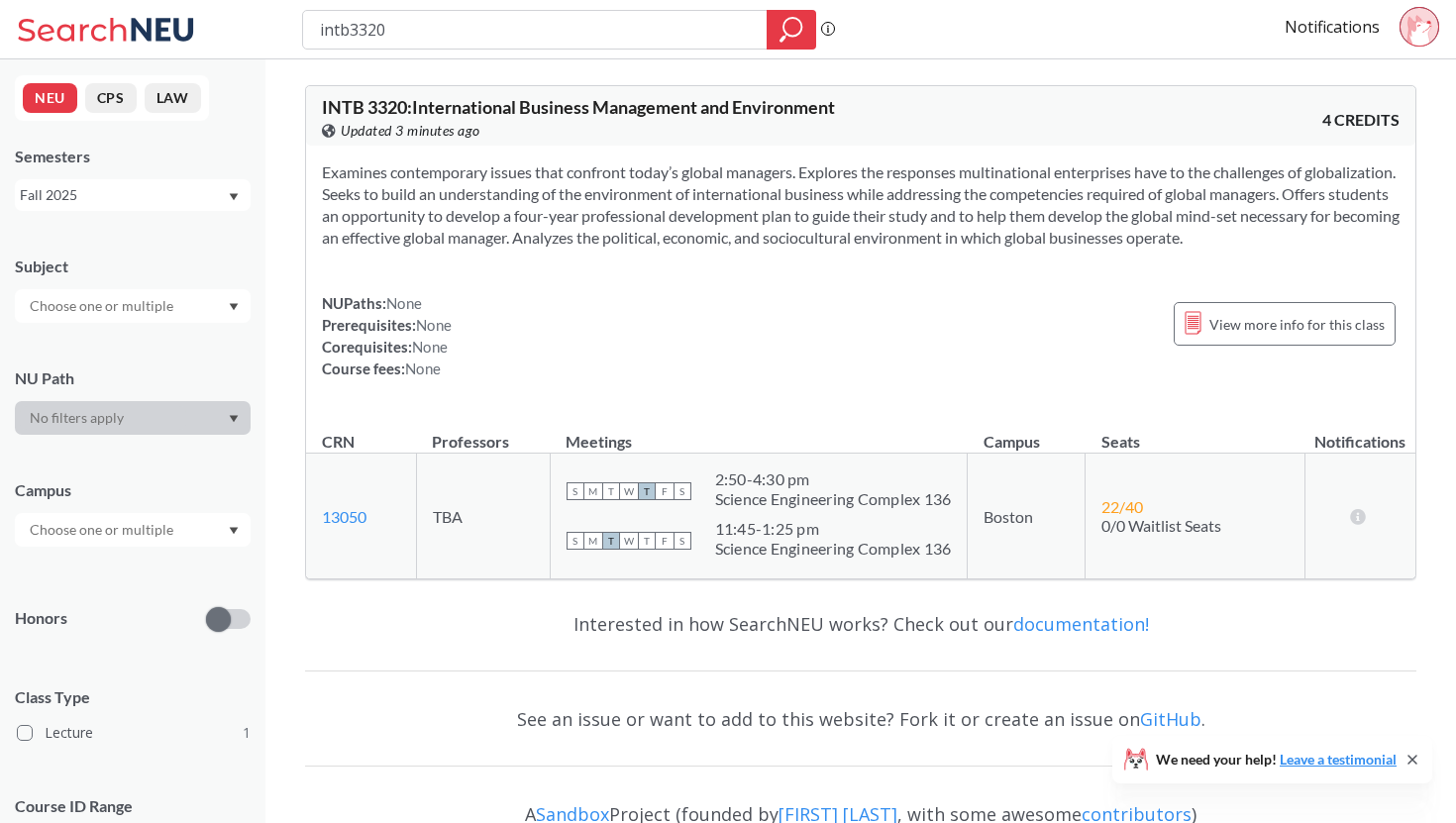 click on "INTB 3320 : International Business Management and Environment View this course on Banner. Updated 3 minutes ago 4 CREDITS
Examines contemporary issues that confront today’s global managers. Explores the responses multinational enterprises have to the challenges of globalization. Seeks to build an understanding of the environment of international business while addressing the competencies required of global managers. Offers students an opportunity to develop a four-year professional development plan to guide their study and to help them develop the global mind-set necessary for becoming an effective global manager. Analyzes the political, economic, and sociocultural environment in which global businesses operate.
NUPaths:  None Prerequisites:  None Corequisites:  None Course fees:  None View more info for this class CRN  Professors   Meetings   Campus   Seats   Notifications  13050 View this section on Banner. TBA S M T W T F S 2:50 - 4:30 pm Science Engineering Complex 136 S M T W T F S 11:45" at bounding box center (861, 332) 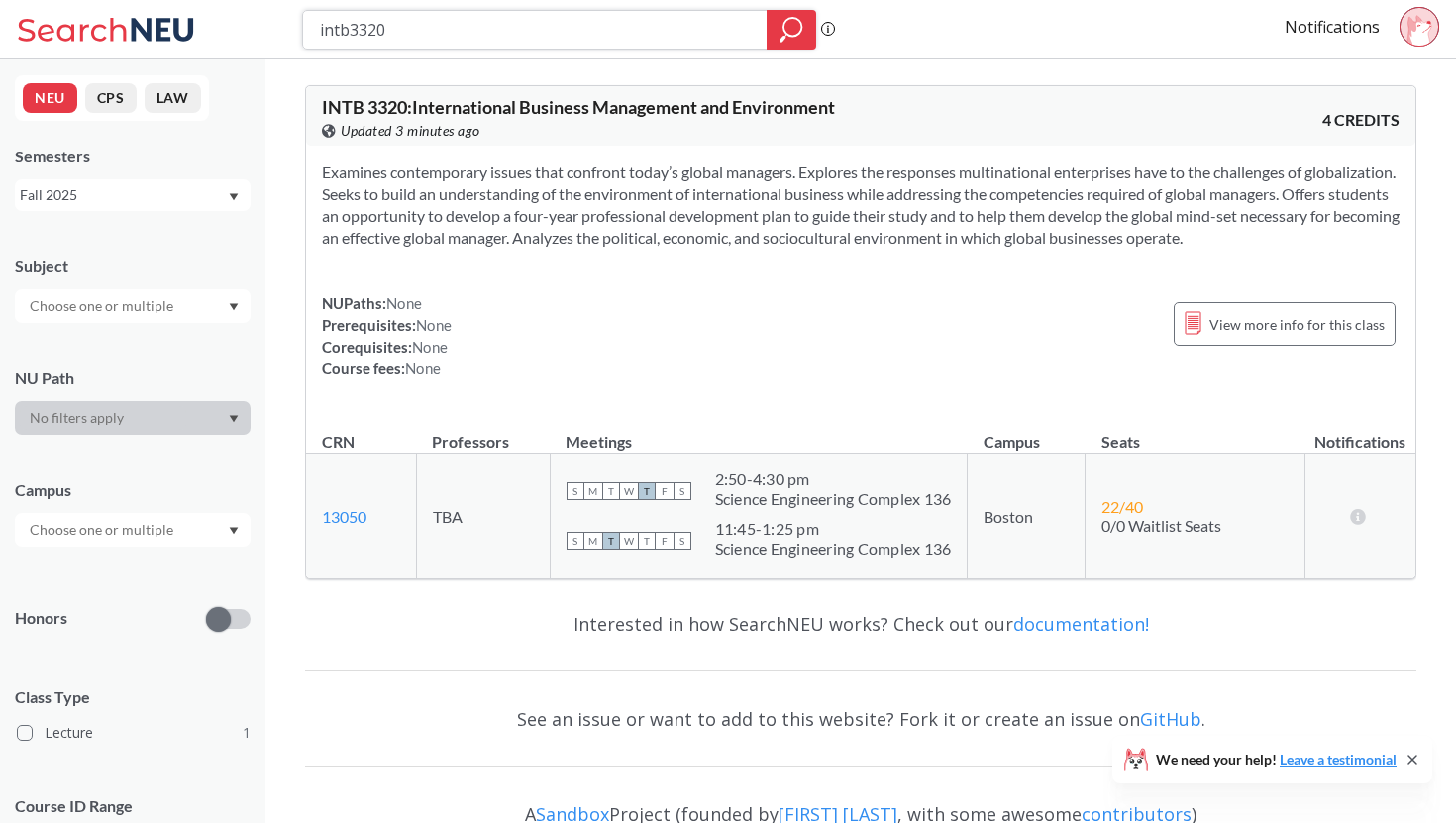 drag, startPoint x: 429, startPoint y: 35, endPoint x: 263, endPoint y: 28, distance: 166.14752 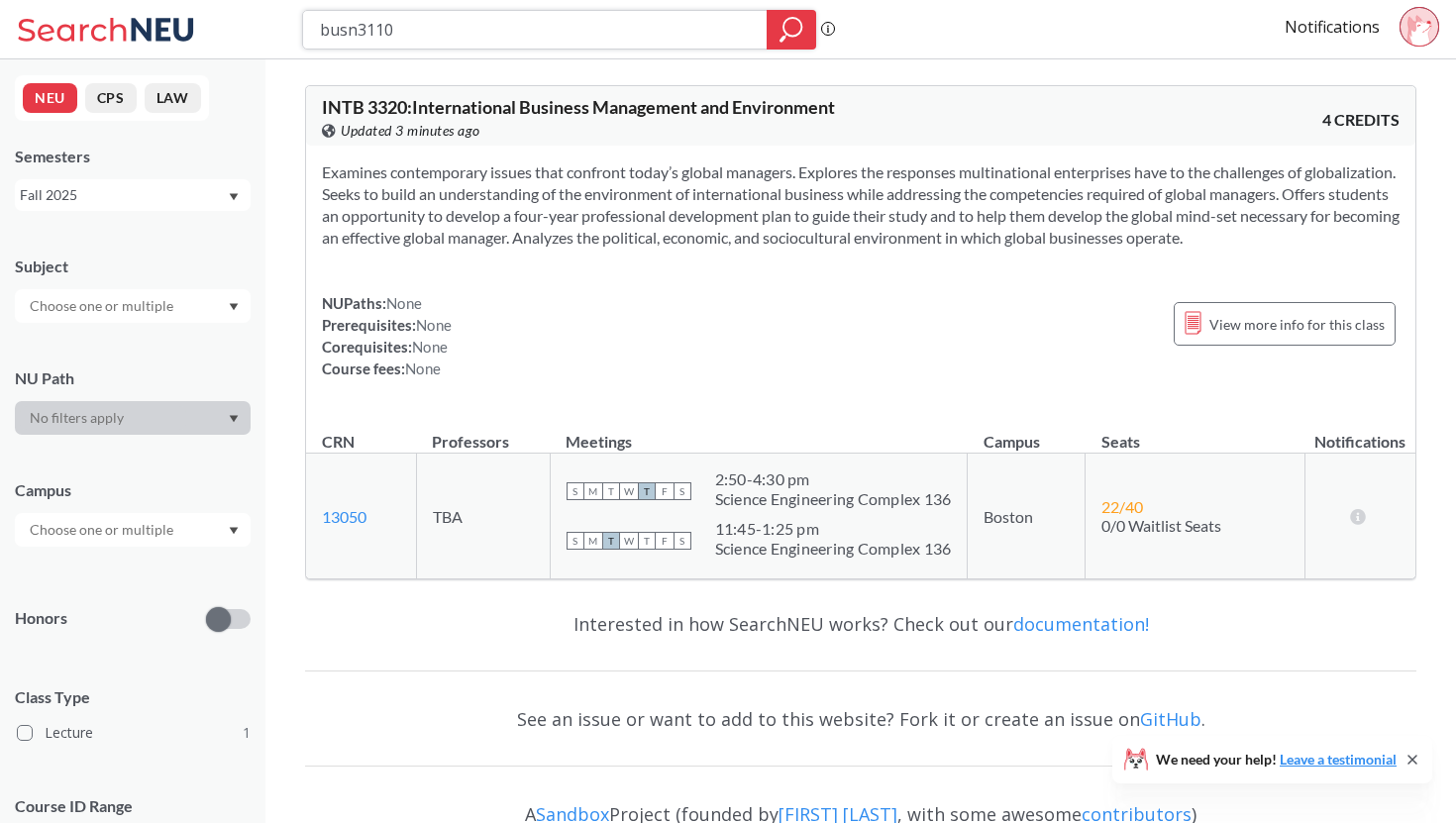 type on "busn3110" 